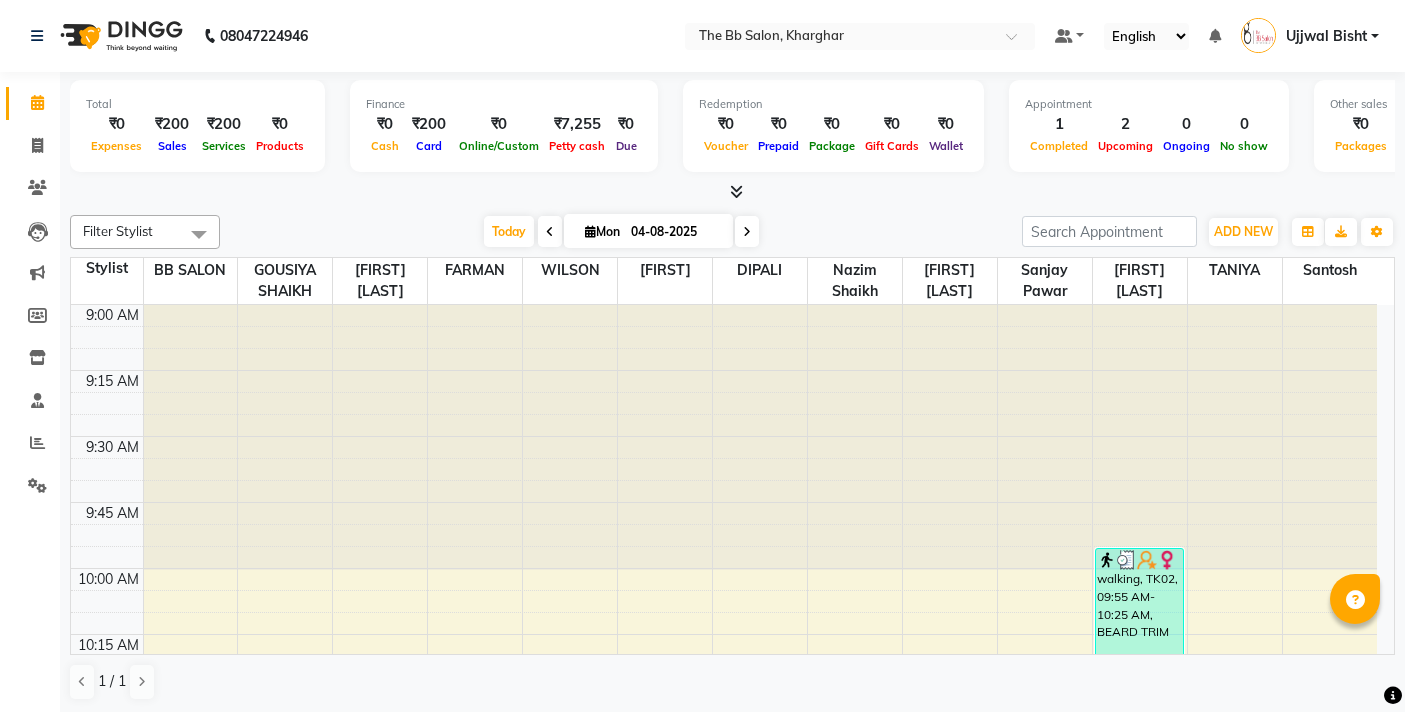 scroll, scrollTop: 0, scrollLeft: 0, axis: both 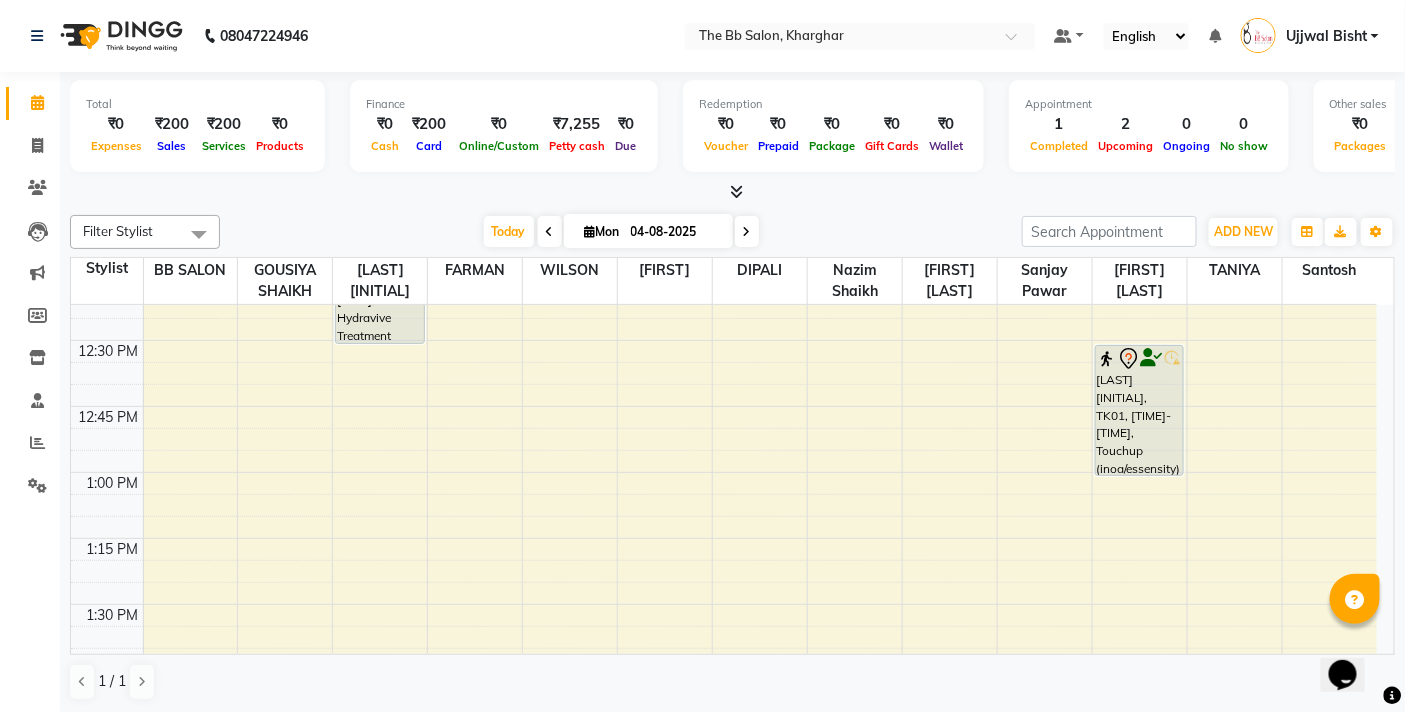 click on "Filter Stylist Select All BB SALON DIPALI EKTA FARMAN GOUSIYA SHAIKH [FIRST] [LAST] Nazim Shaikh [FIRST] [LAST] Sanjay Pawar santosh [LAST] [INITIAL] TANIYA WILSON Today  Mon [DATE] Toggle Dropdown Add Appointment Add Invoice Add Expense Add Attendance Add Client Add Transaction Toggle Dropdown Add Appointment Add Invoice Add Expense Add Attendance Add Client ADD NEW Toggle Dropdown Add Appointment Add Invoice Add Expense Add Attendance Add Client Add Transaction Filter Stylist Select All BB SALON DIPALI EKTA FARMAN GOUSIYA SHAIKH [FIRST] [LAST] Nazim Shaikh [FIRST] [LAST] Sanjay Pawar santosh [LAST] [INITIAL] TANIYA WILSON Group By  Staff View   Room View  View as Vertical  Vertical - Week View  Horizontal  Horizontal - Week View  List  Toggle Dropdown Calendar Settings Manage Tags   Arrange Stylists   Reset Stylists  Full Screen  Show Available Stylist  Appointment Form Zoom 300% Staff/Room Display Count 13" at bounding box center (732, 232) 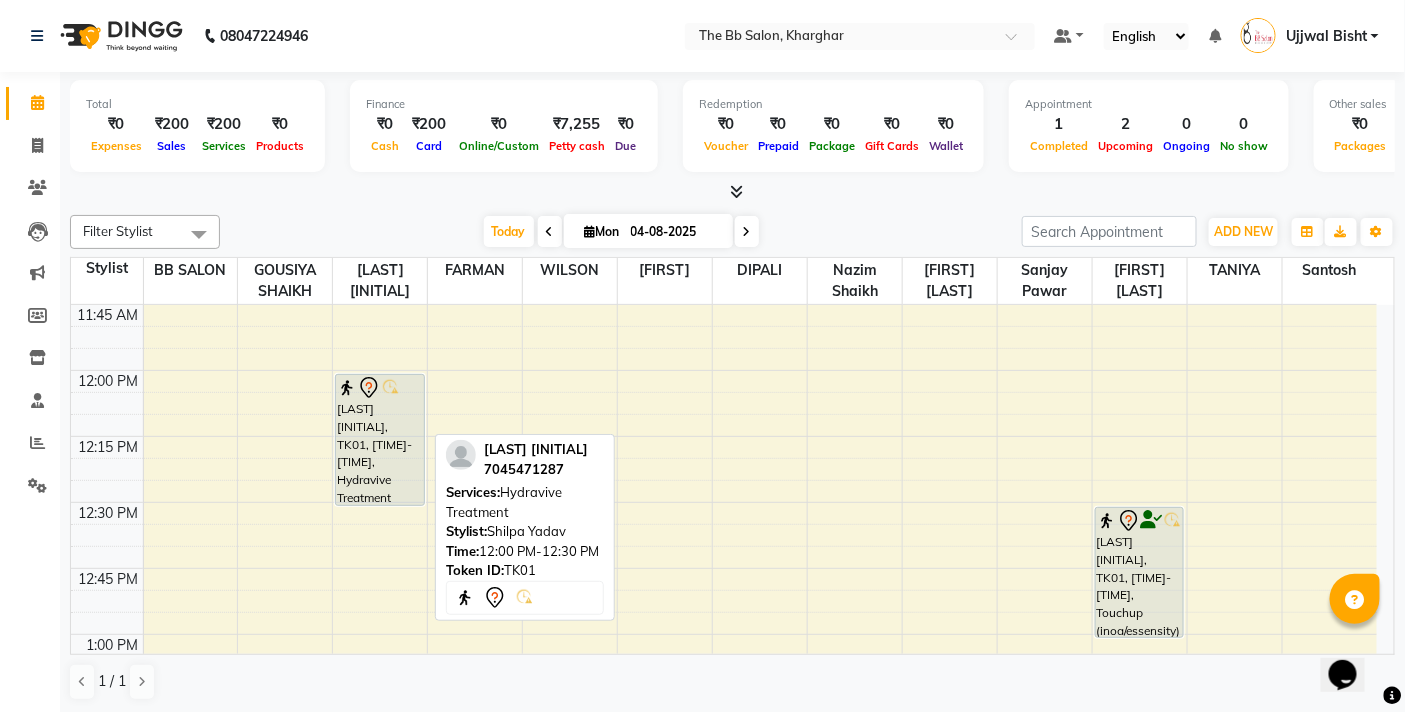 scroll, scrollTop: 777, scrollLeft: 0, axis: vertical 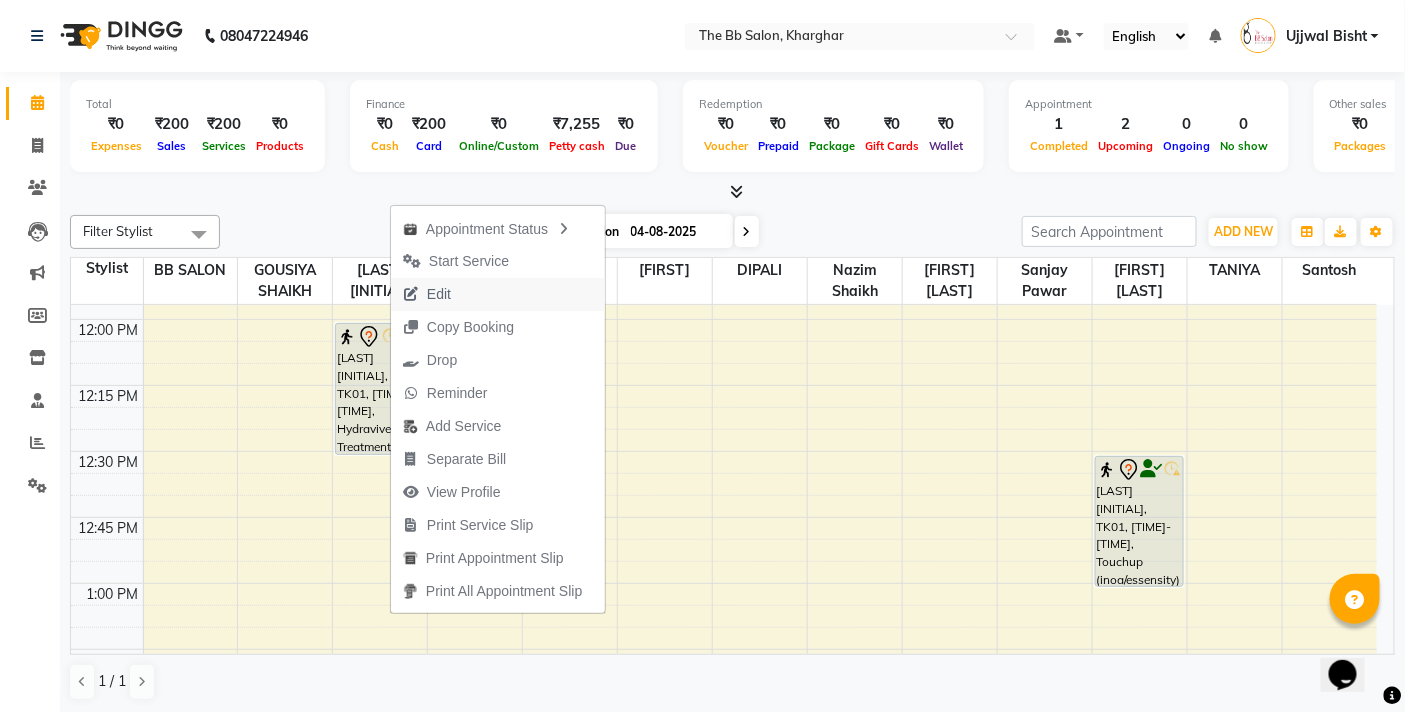 click on "Edit" at bounding box center [498, 294] 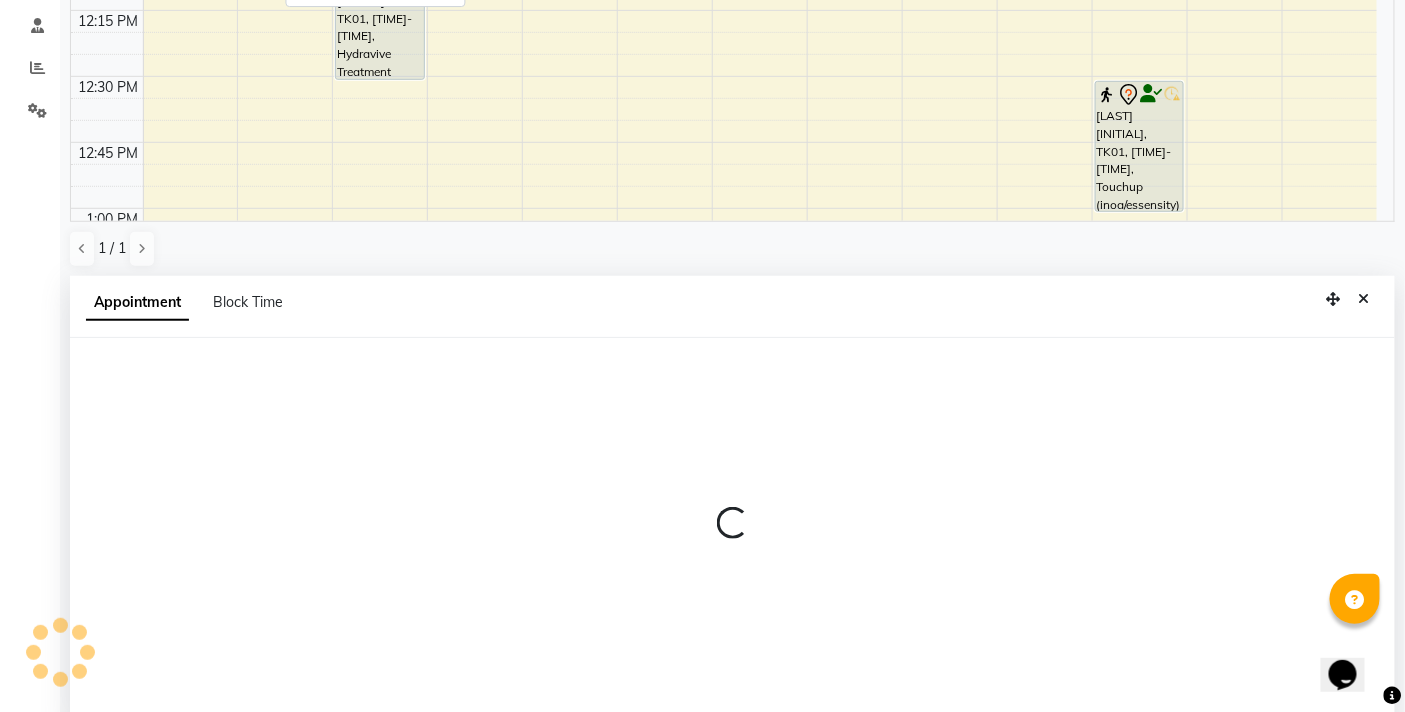 select on "tentative" 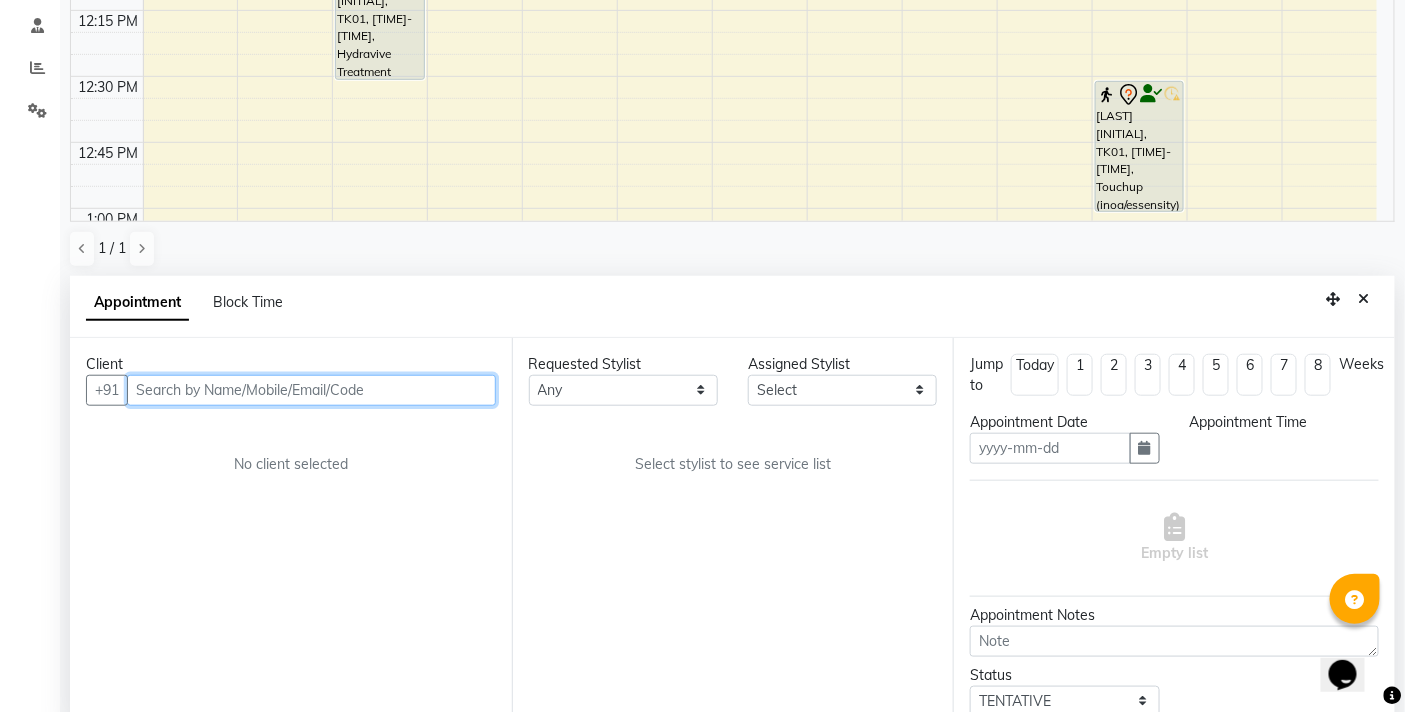 type on "04-08-2025" 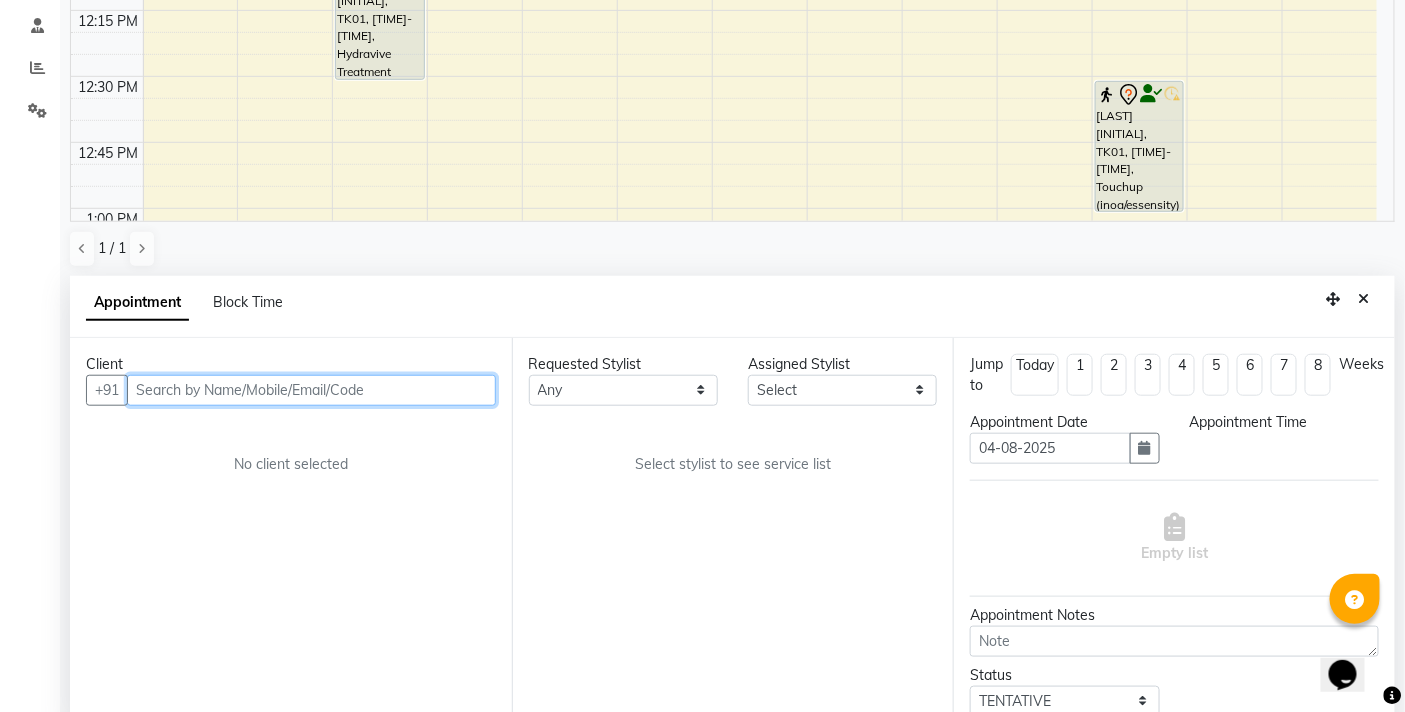 select on "check-in" 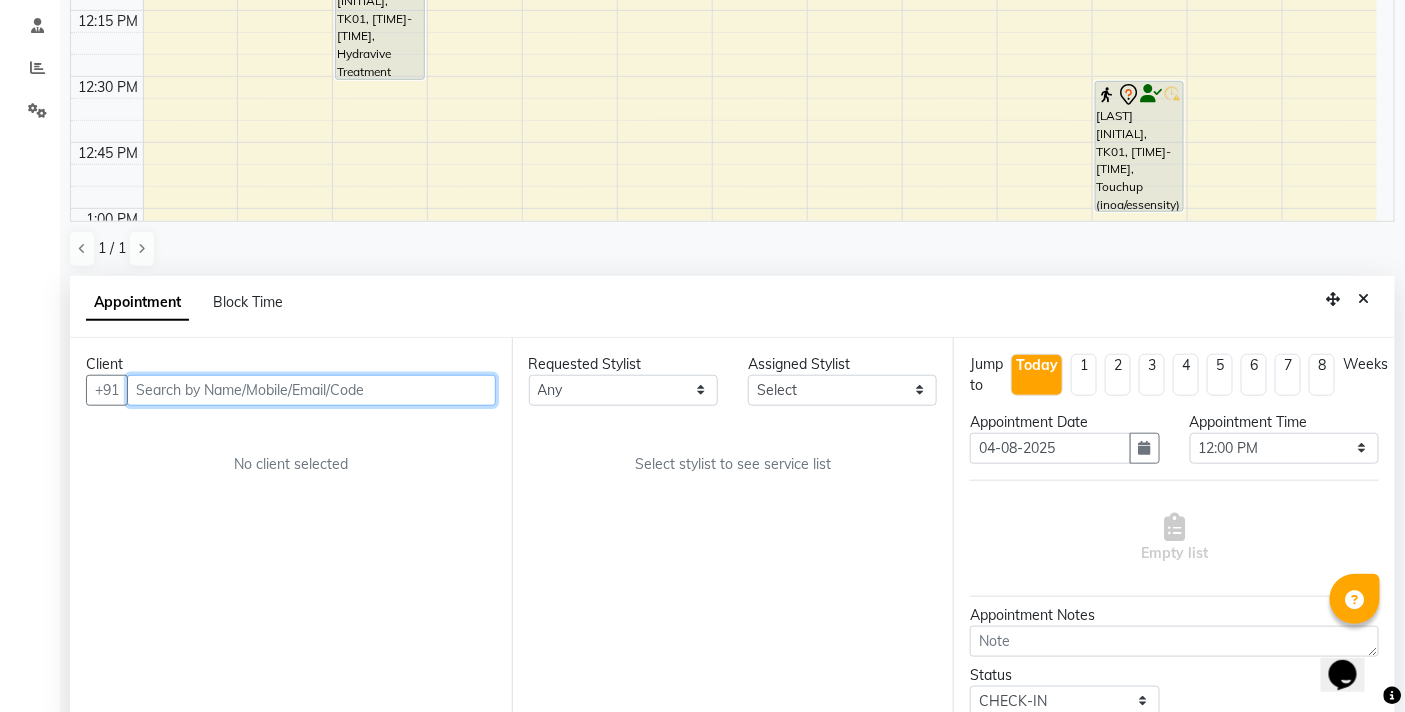 scroll, scrollTop: 392, scrollLeft: 0, axis: vertical 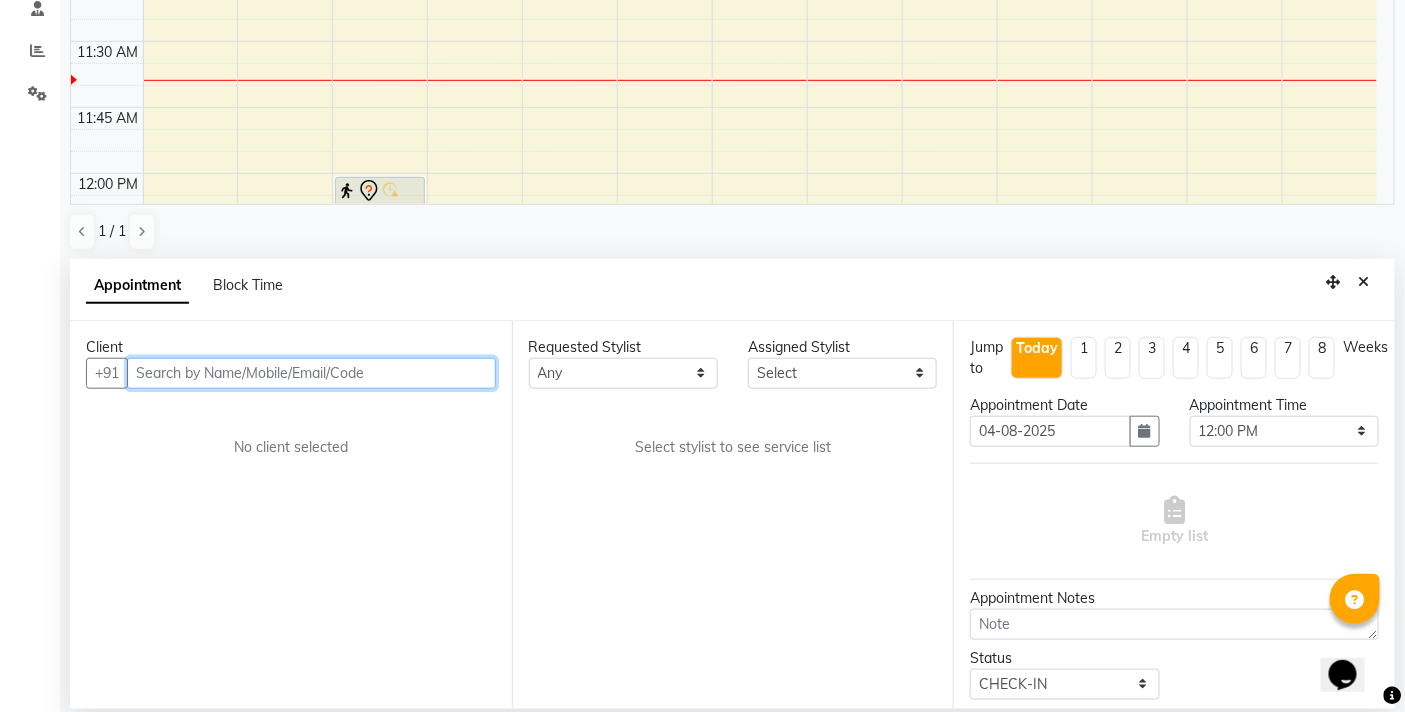select on "84071" 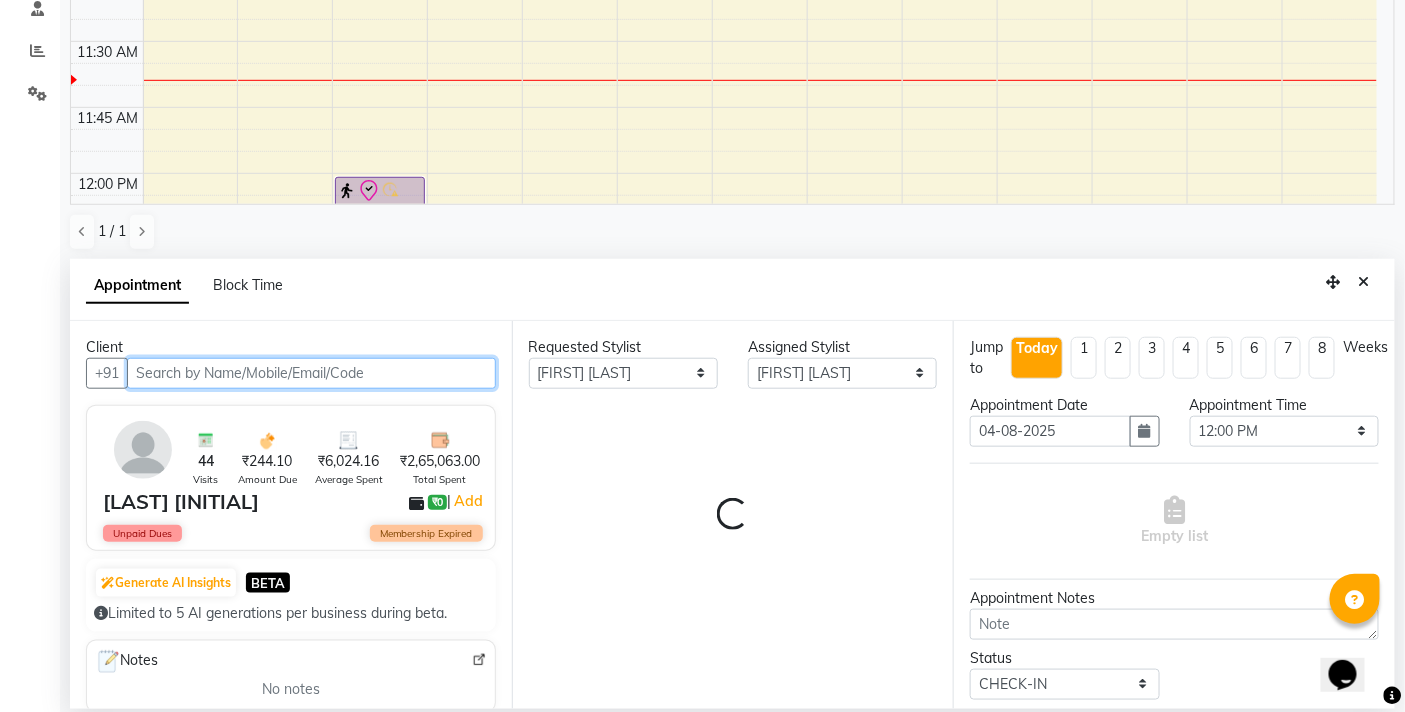 select on "3065" 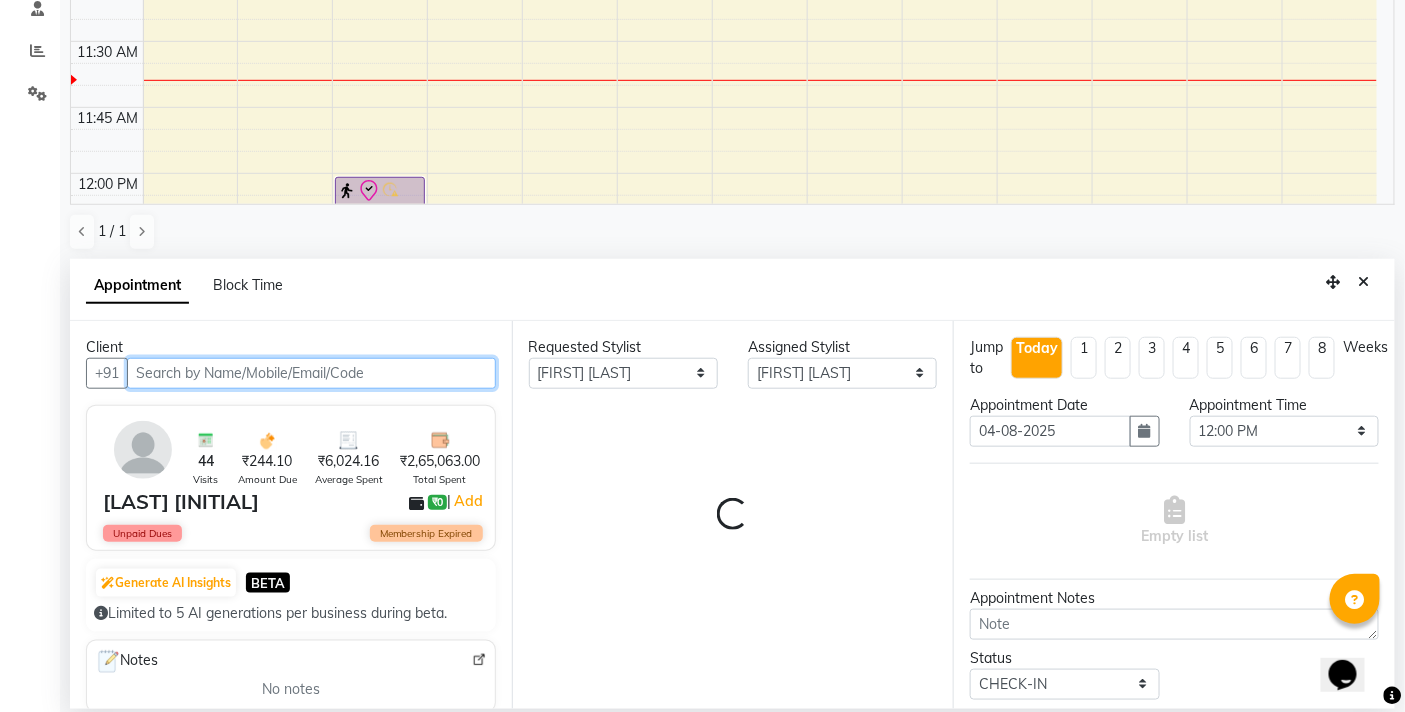 select on "3065" 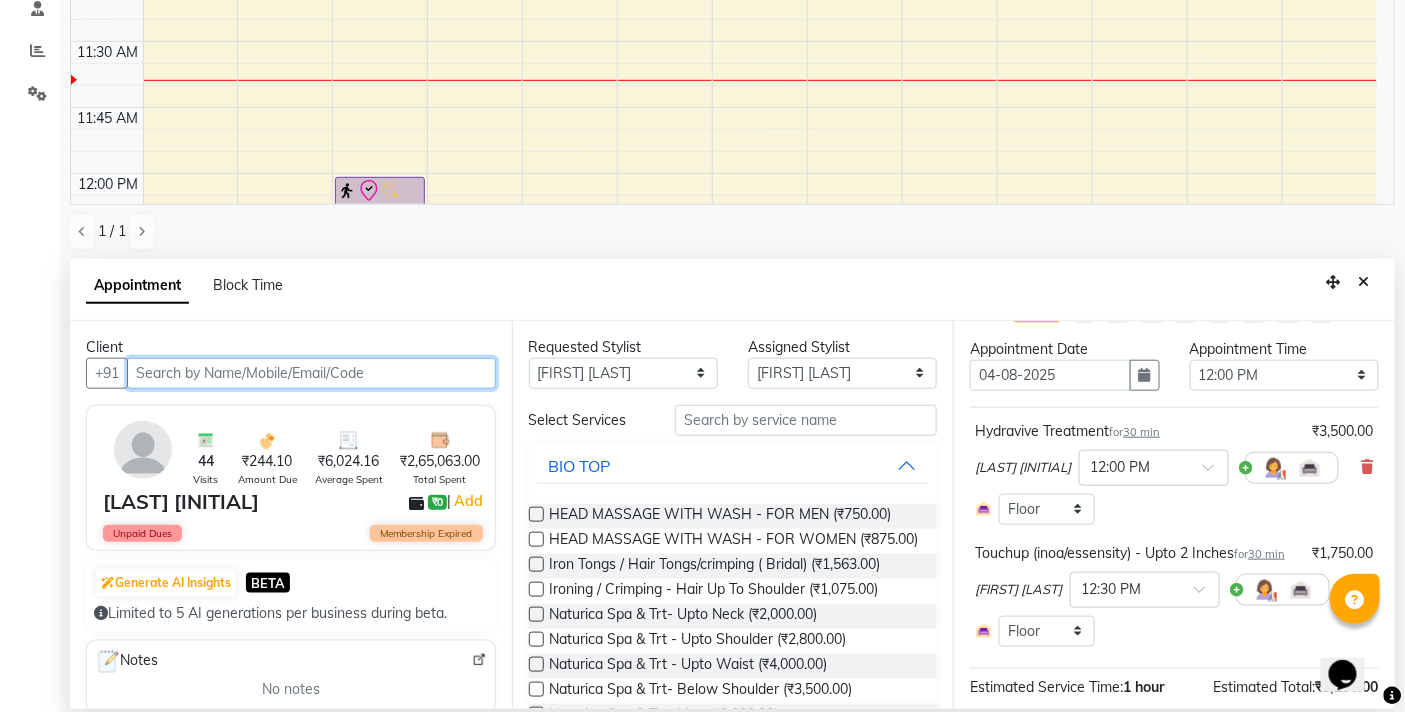 scroll, scrollTop: 111, scrollLeft: 0, axis: vertical 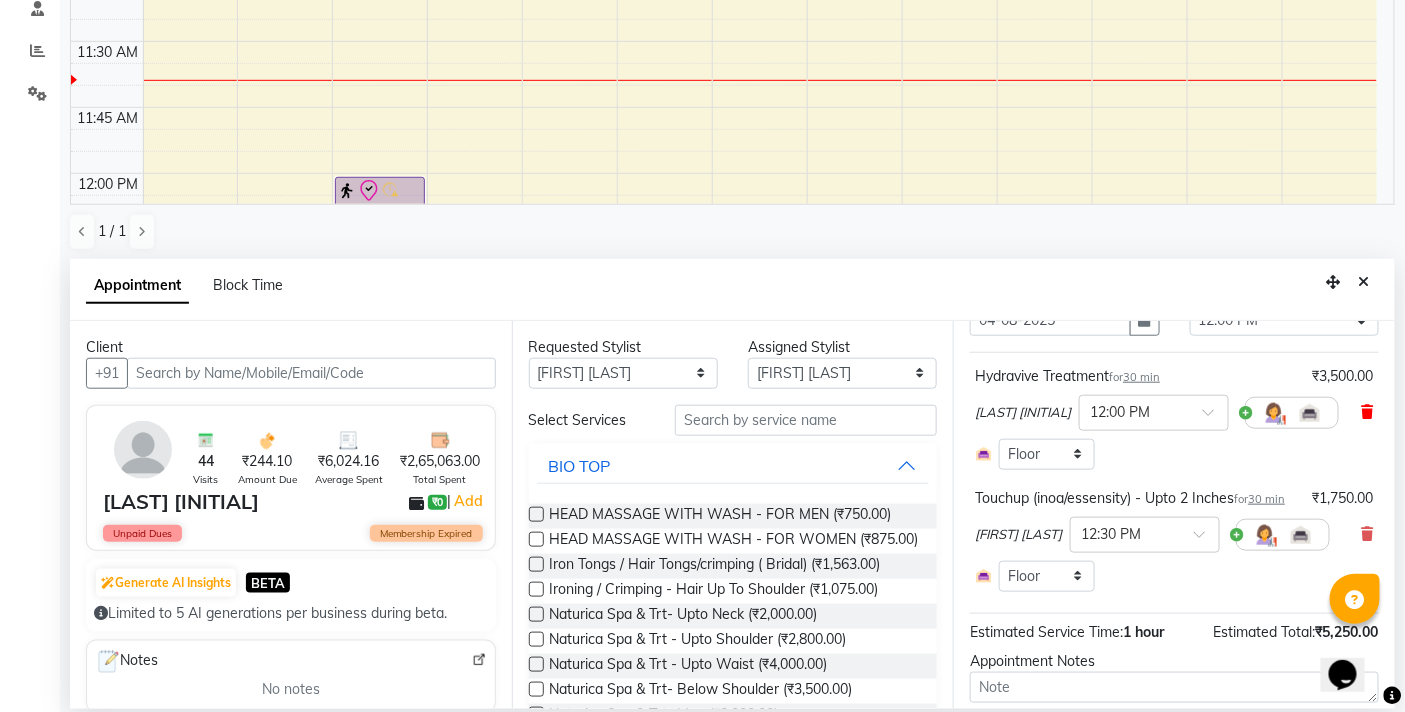 click at bounding box center [1368, 412] 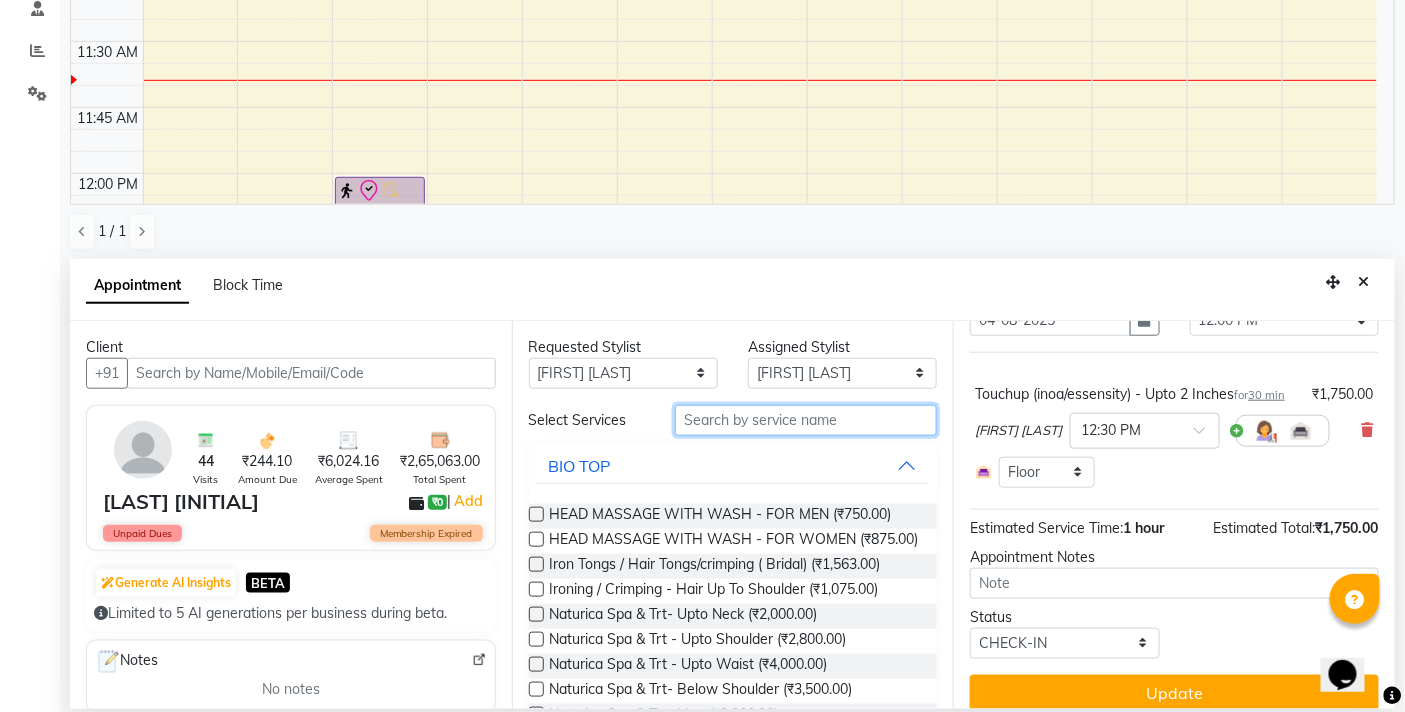 click at bounding box center [806, 420] 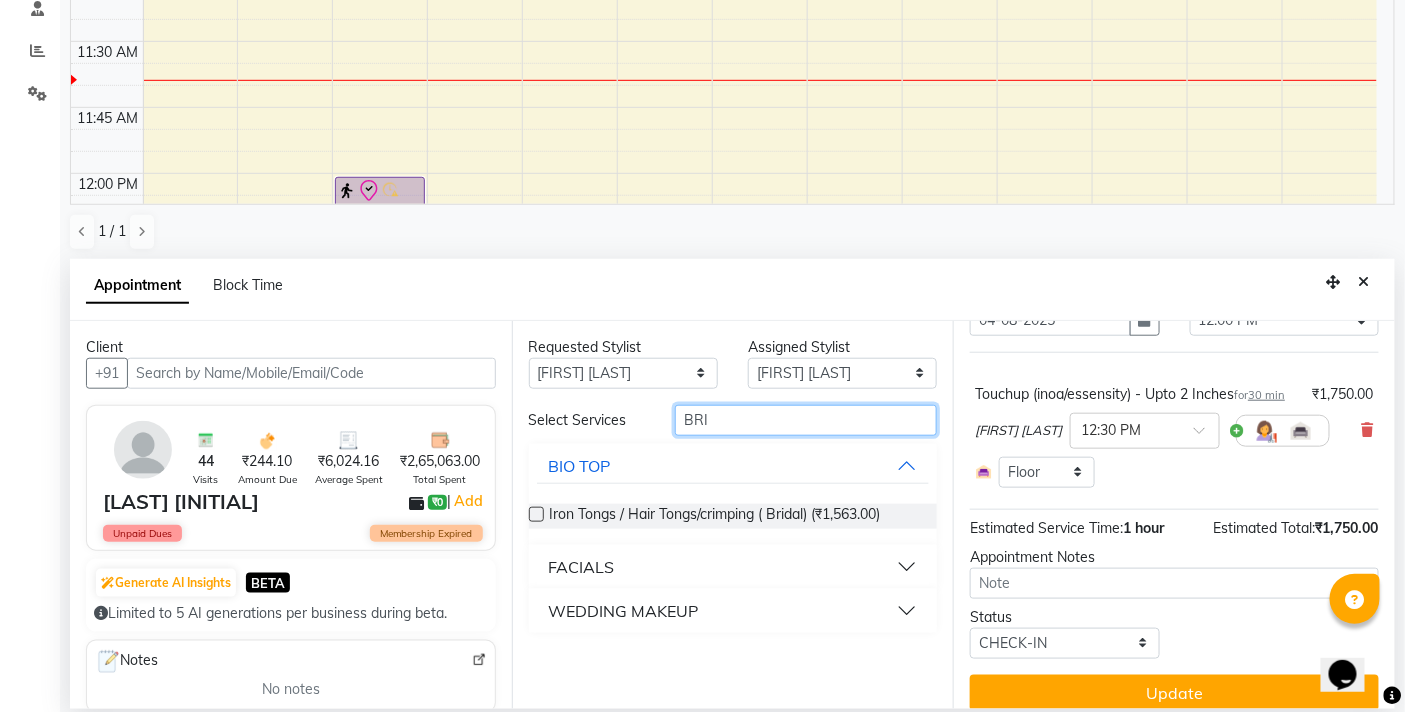 type on "BRI" 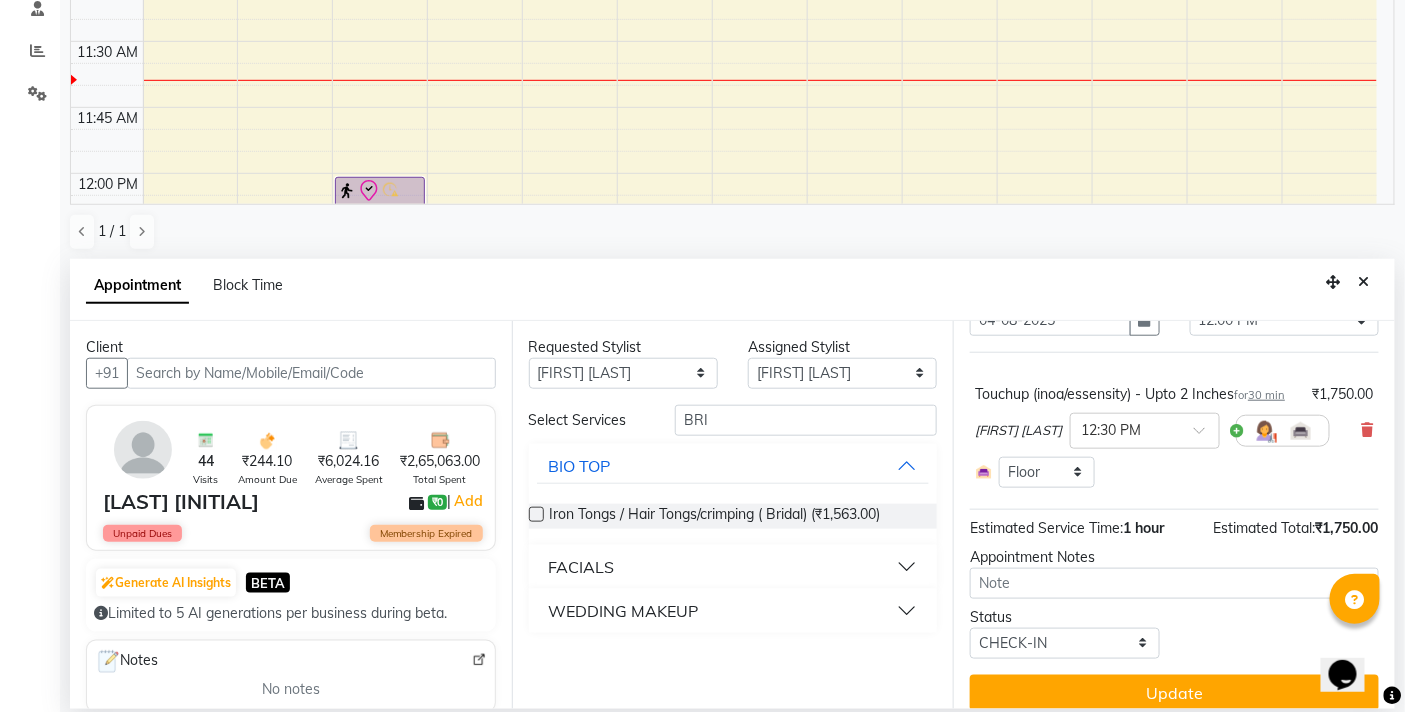 click on "FACIALS" at bounding box center [733, 567] 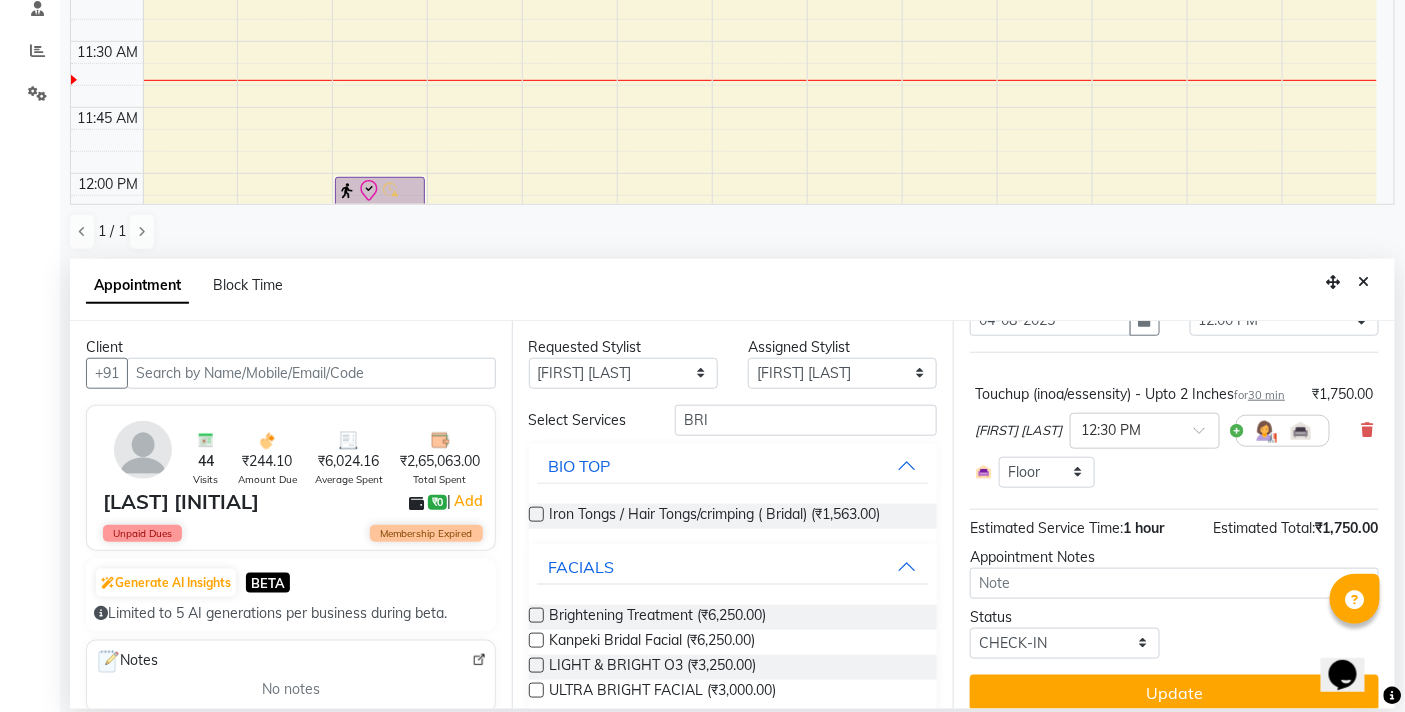 click at bounding box center (536, 615) 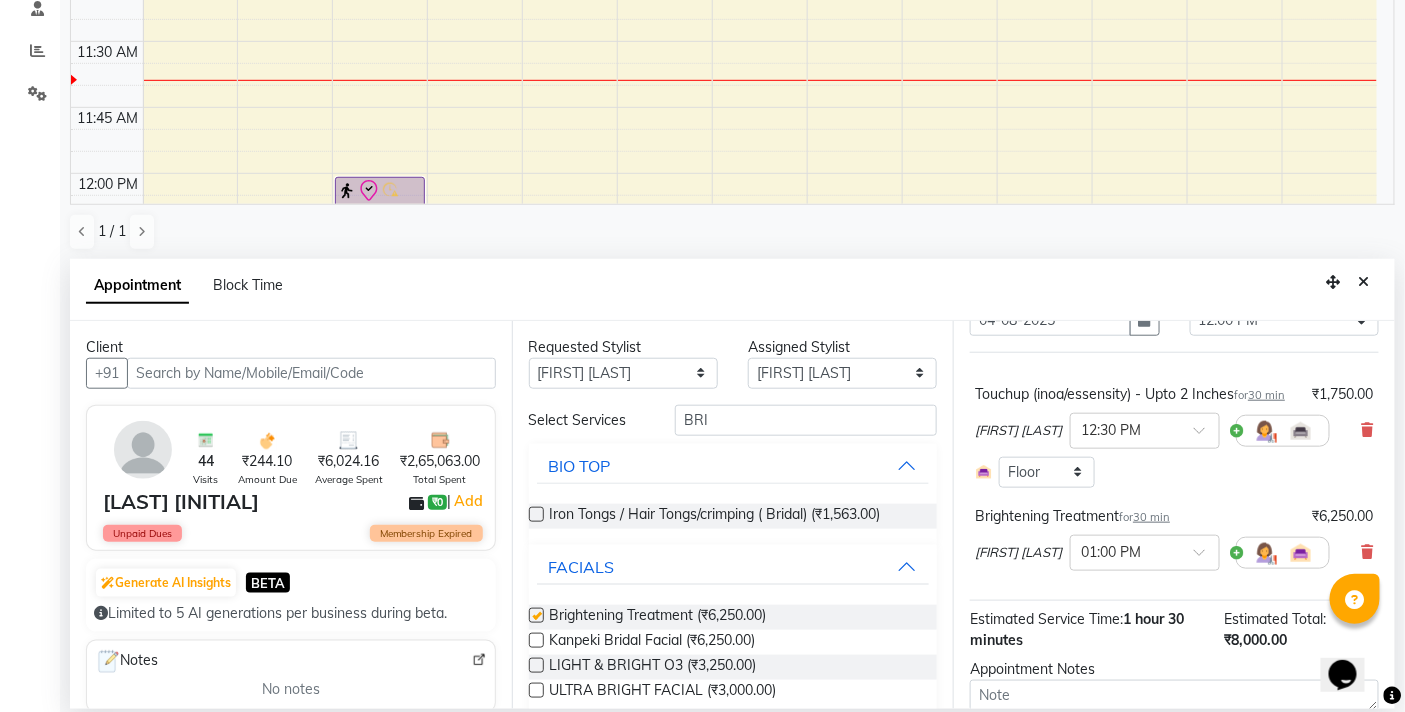 checkbox on "false" 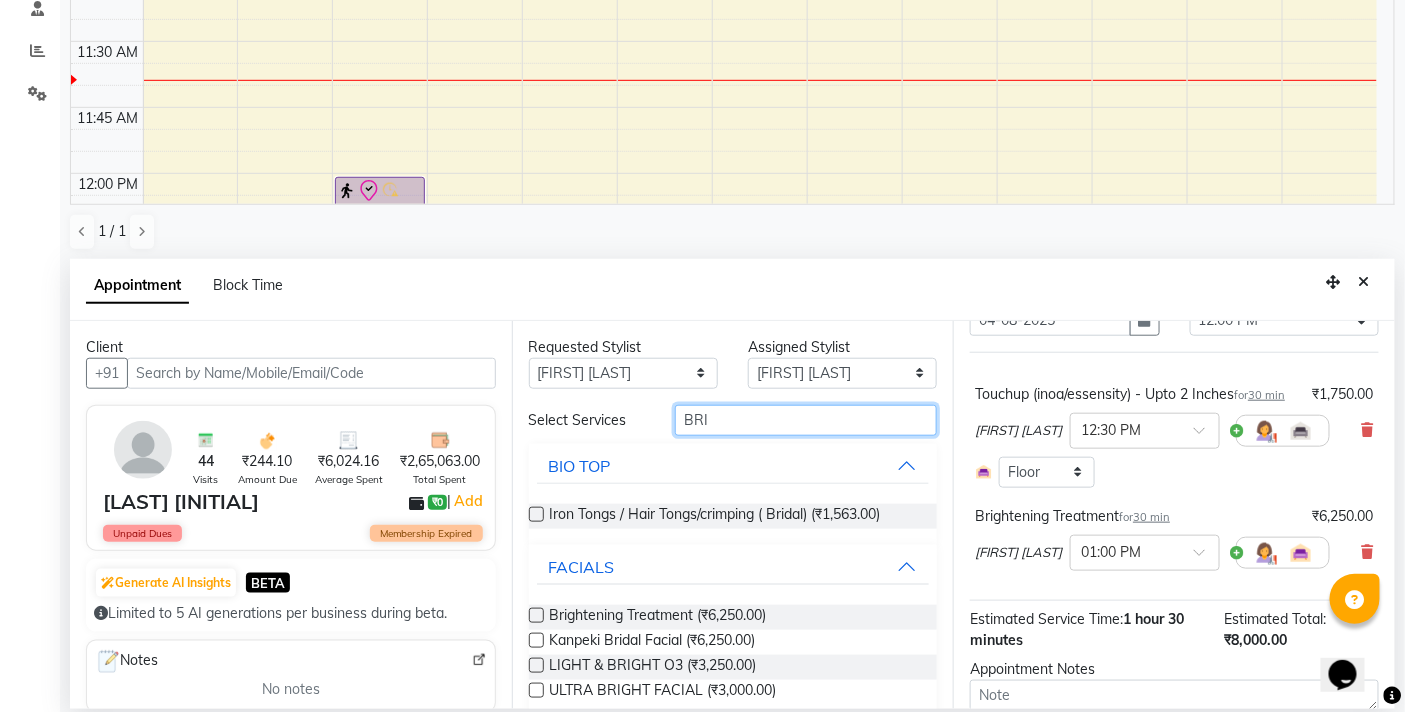 click on "BRI" at bounding box center [806, 420] 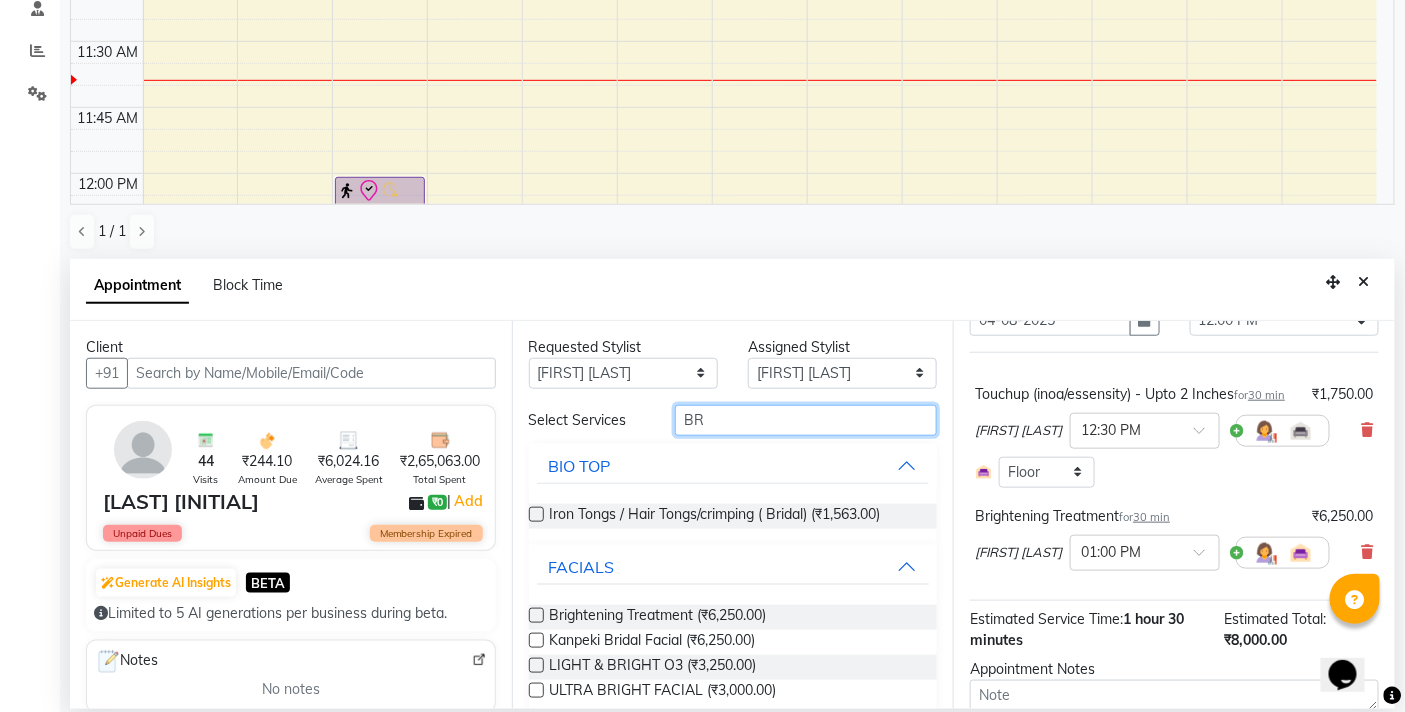 type on "B" 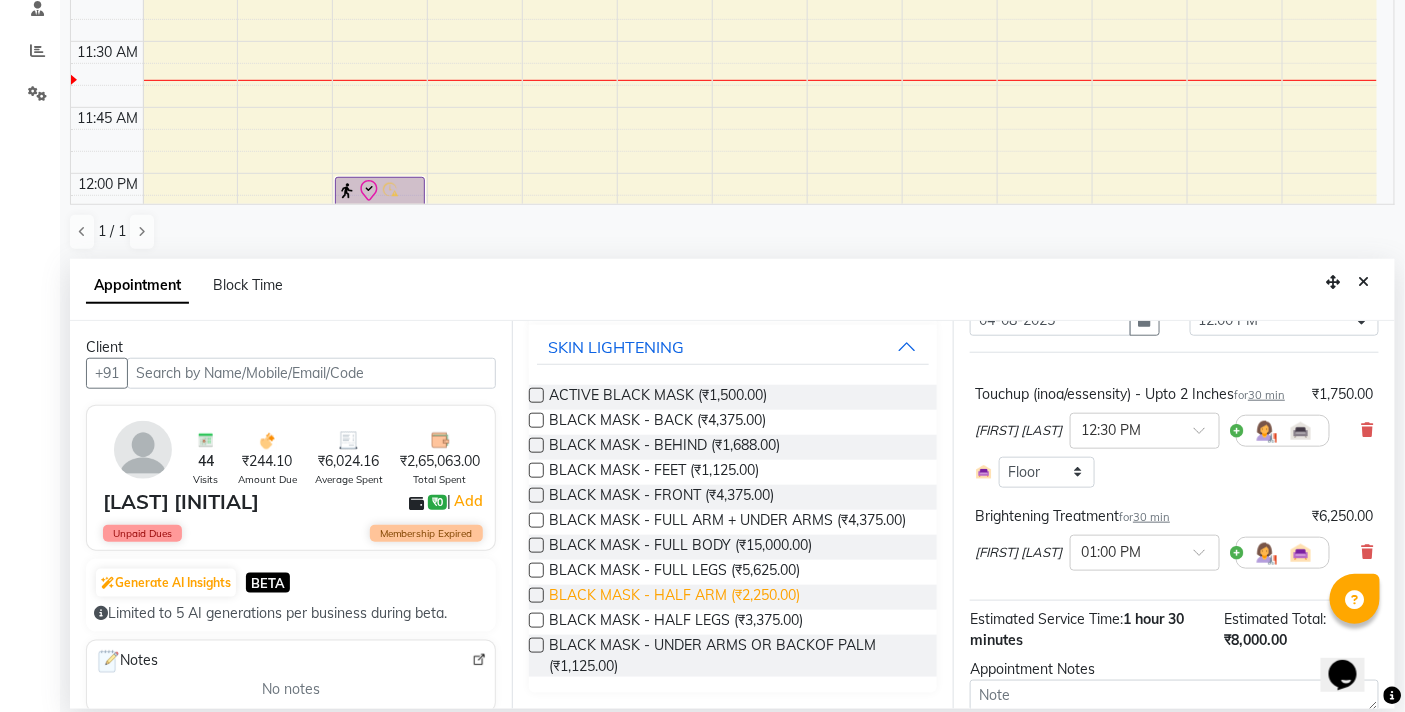 scroll, scrollTop: 91, scrollLeft: 0, axis: vertical 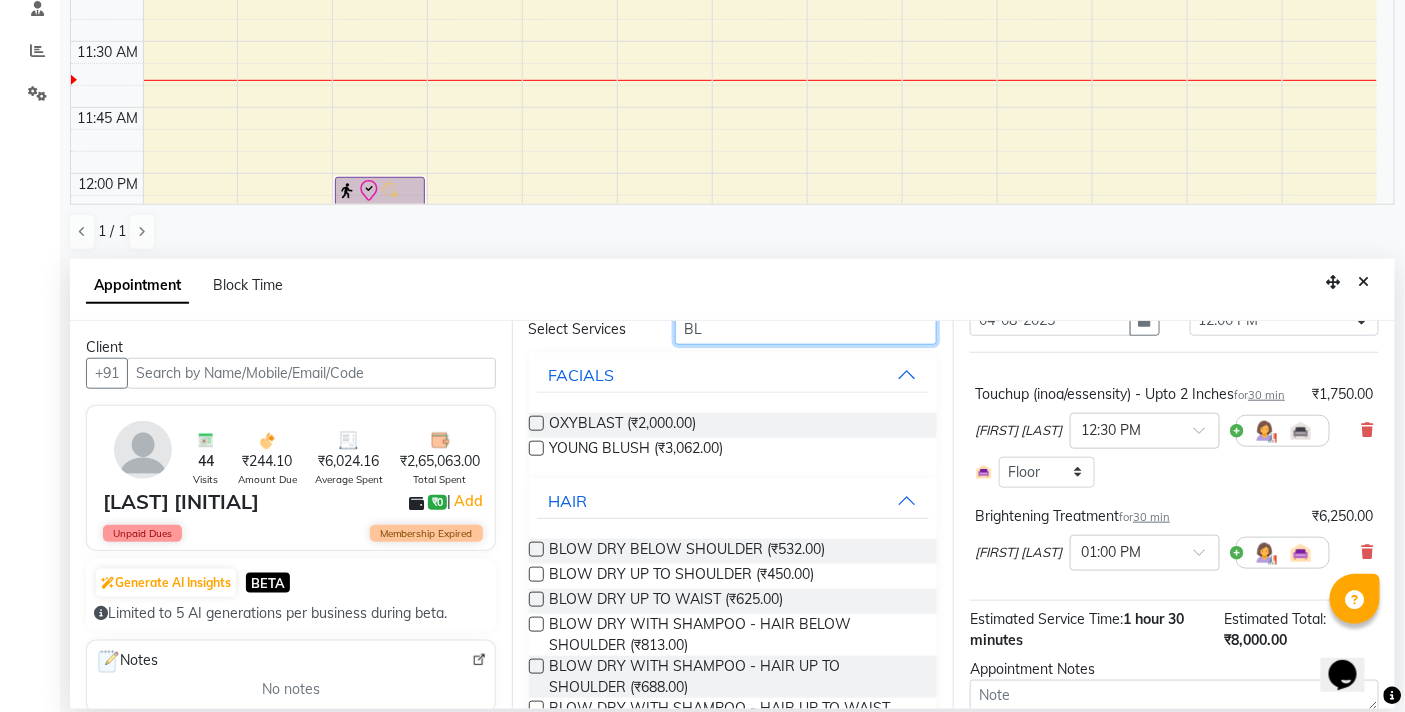 type on "B" 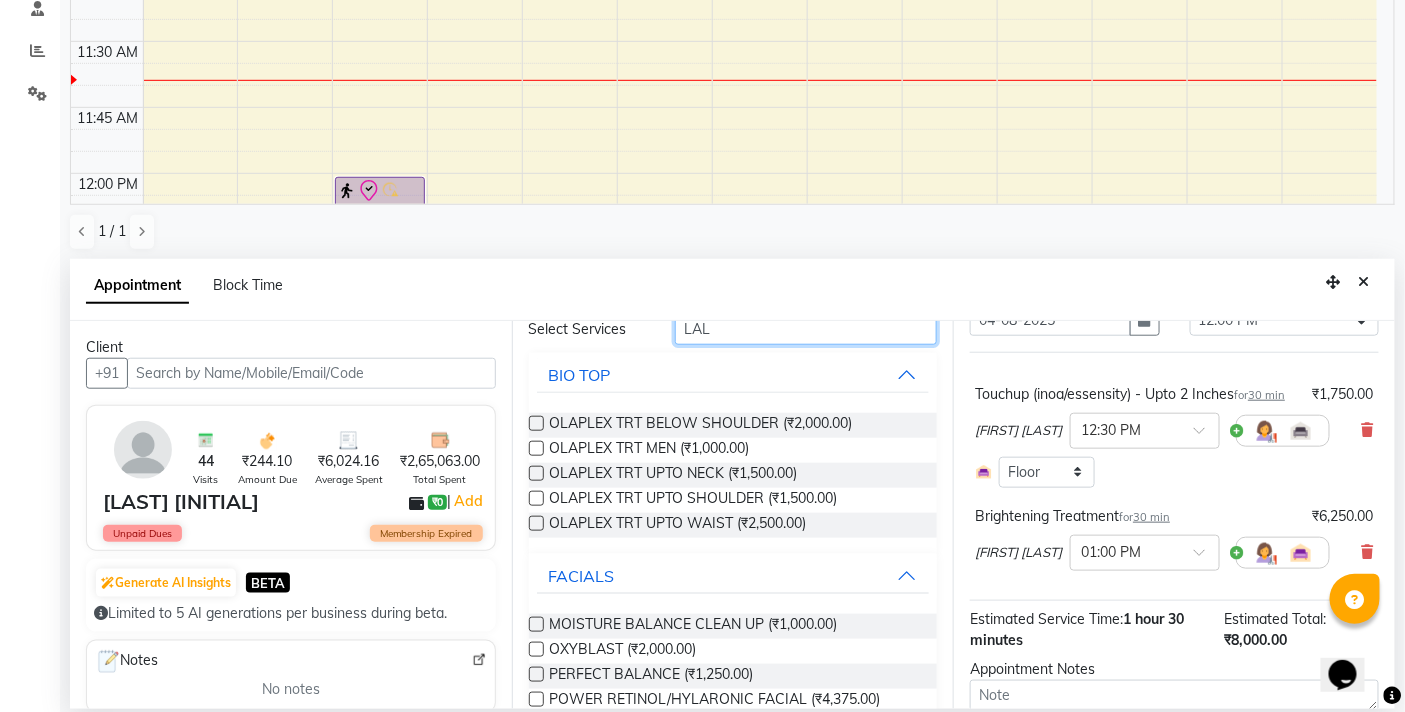 scroll, scrollTop: 0, scrollLeft: 0, axis: both 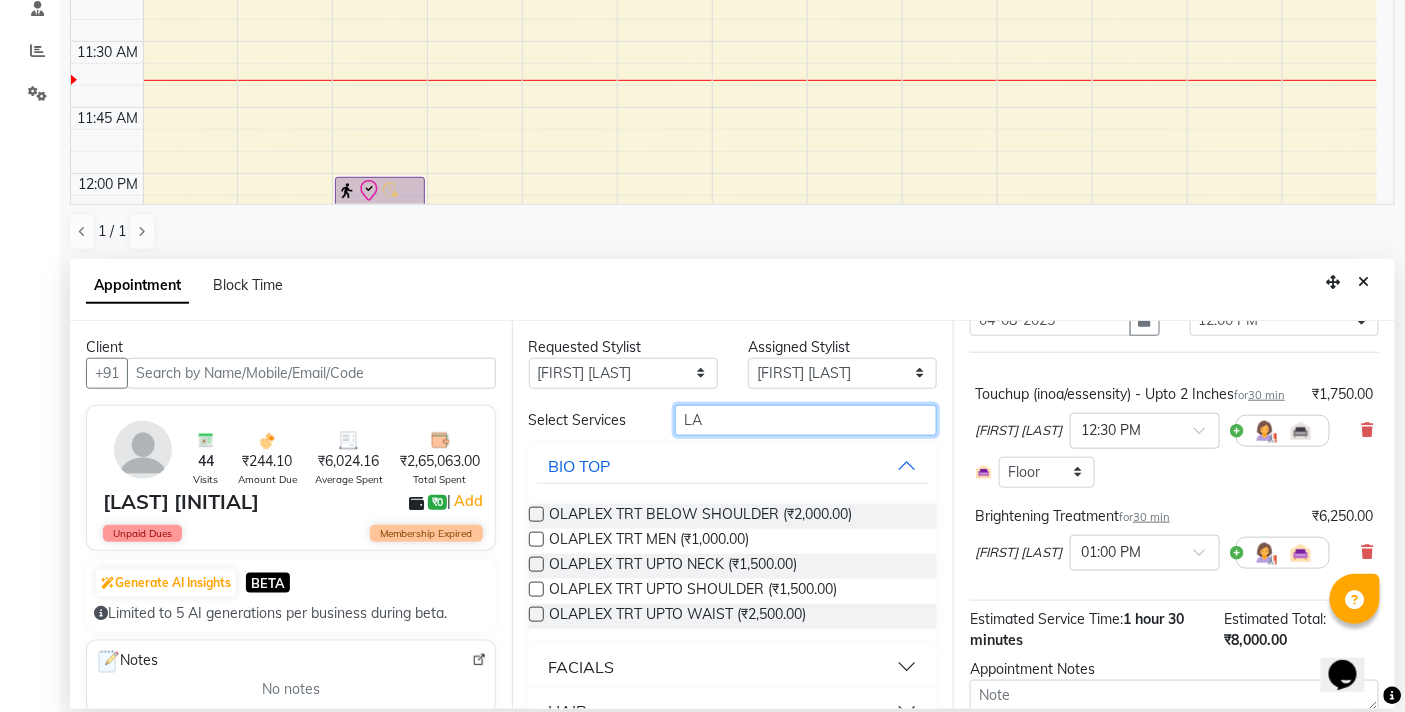 type on "L" 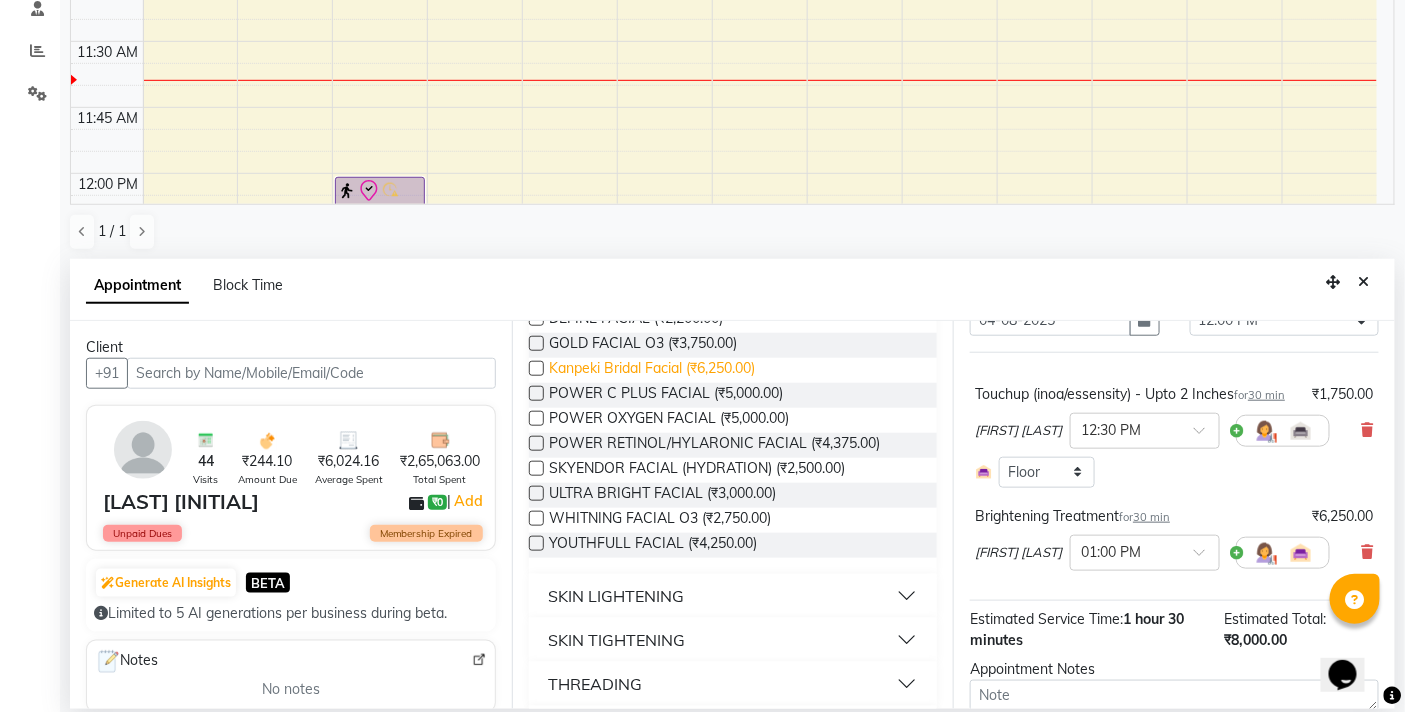 scroll, scrollTop: 277, scrollLeft: 0, axis: vertical 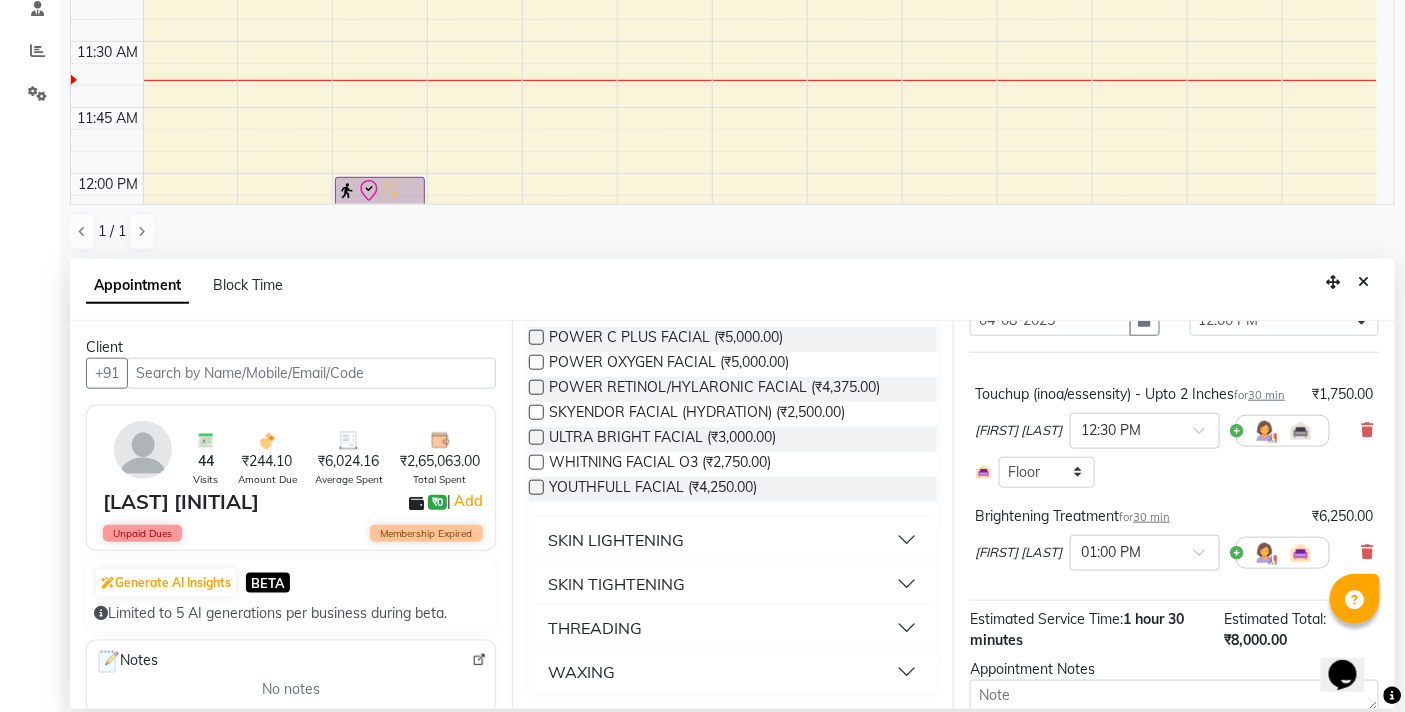 type on "FAC" 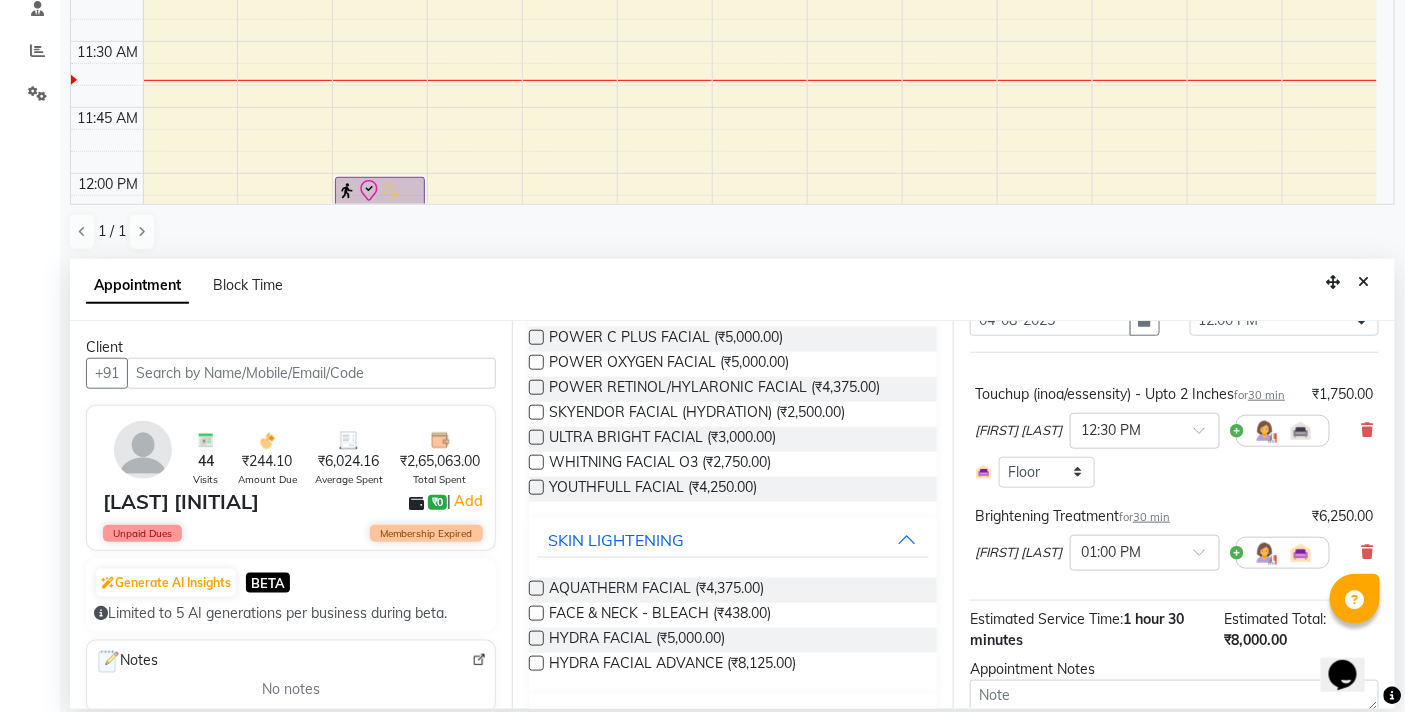 click at bounding box center [536, 613] 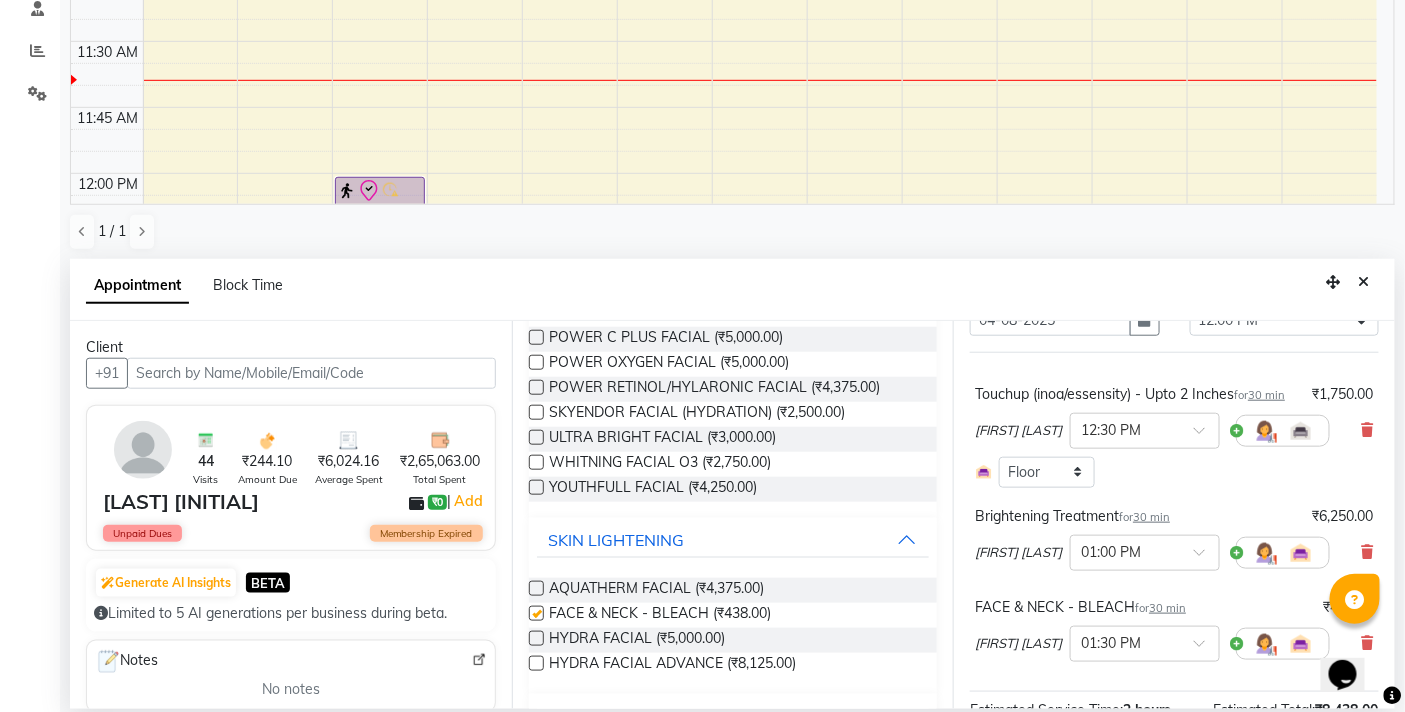 checkbox on "false" 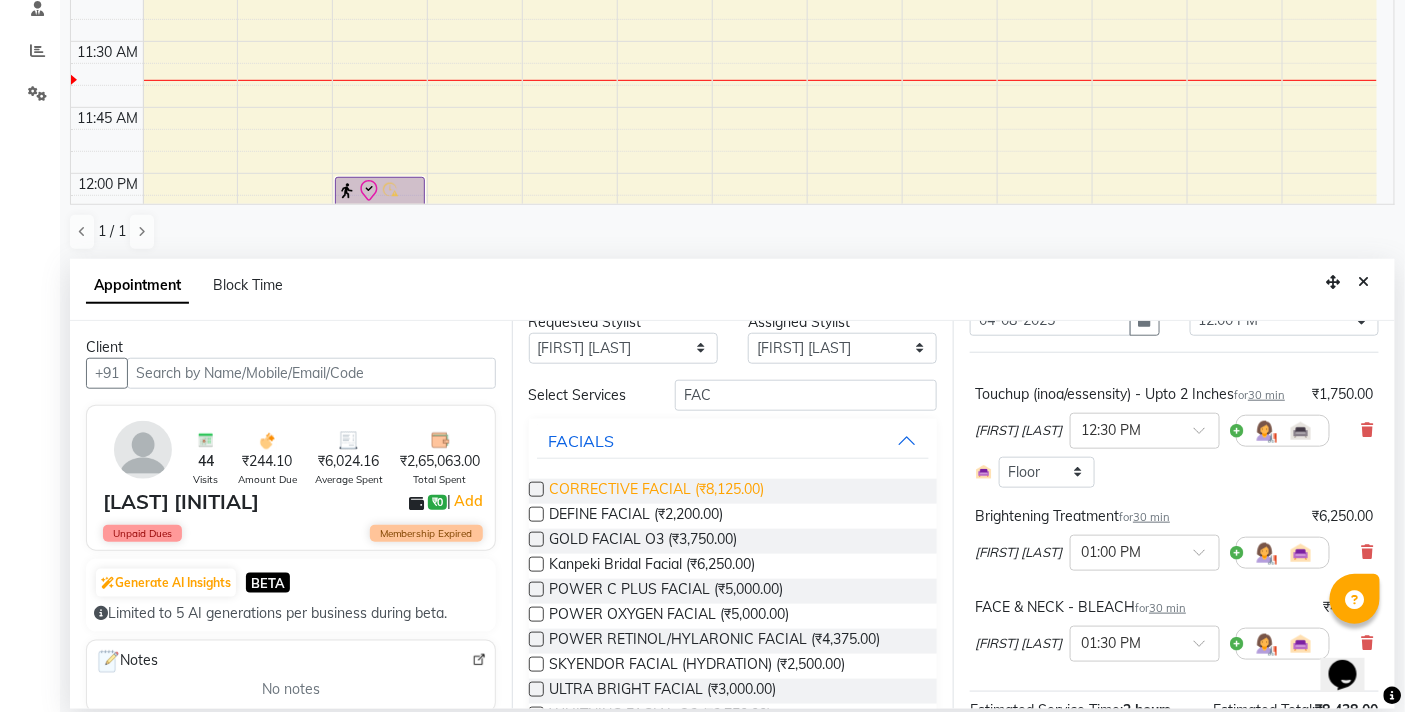 scroll, scrollTop: 0, scrollLeft: 0, axis: both 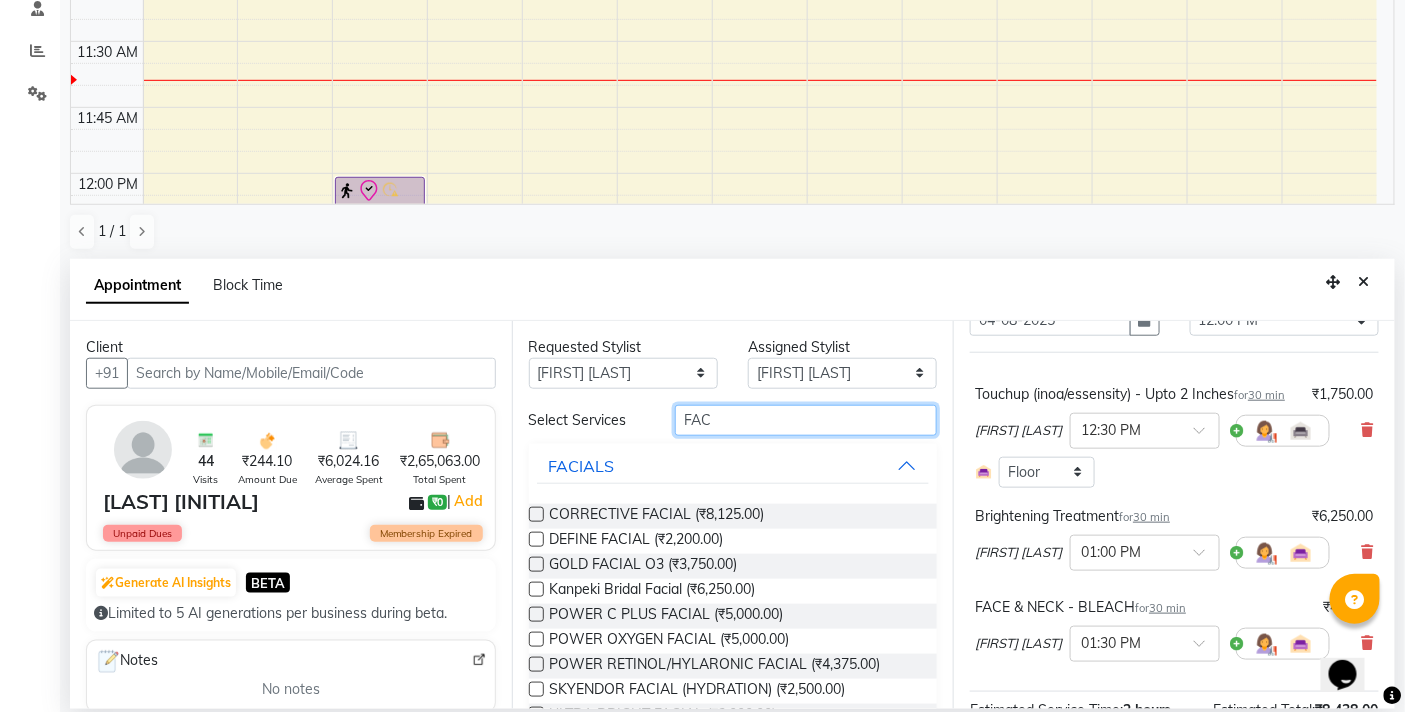 drag, startPoint x: 712, startPoint y: 415, endPoint x: 642, endPoint y: 415, distance: 70 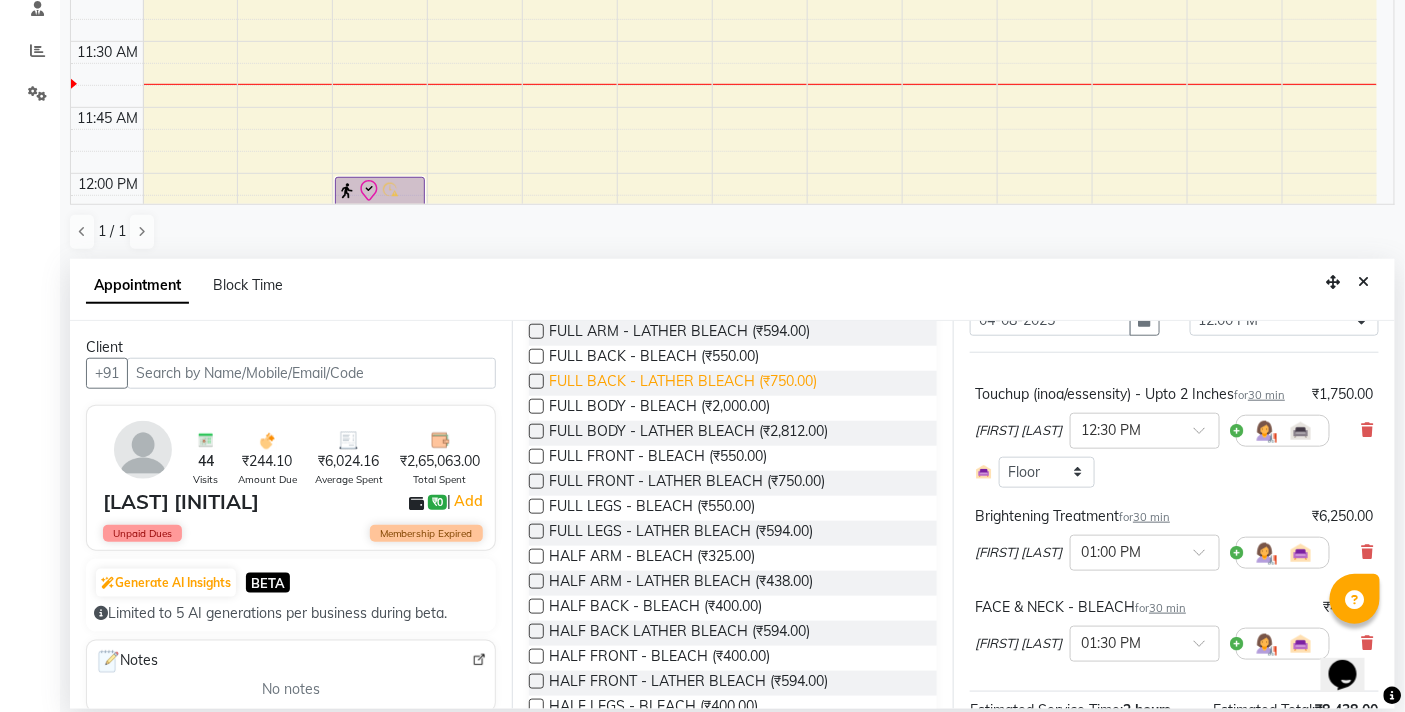 scroll, scrollTop: 444, scrollLeft: 0, axis: vertical 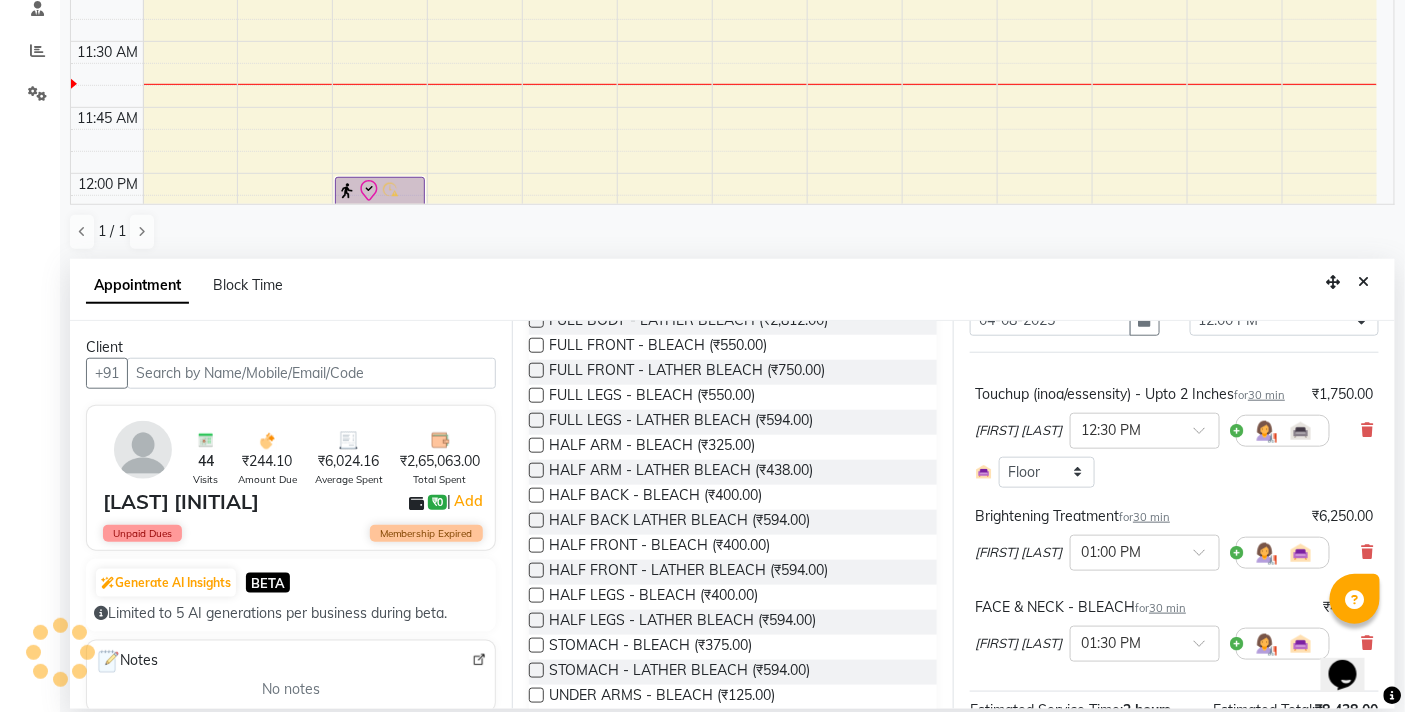 type on "BLE" 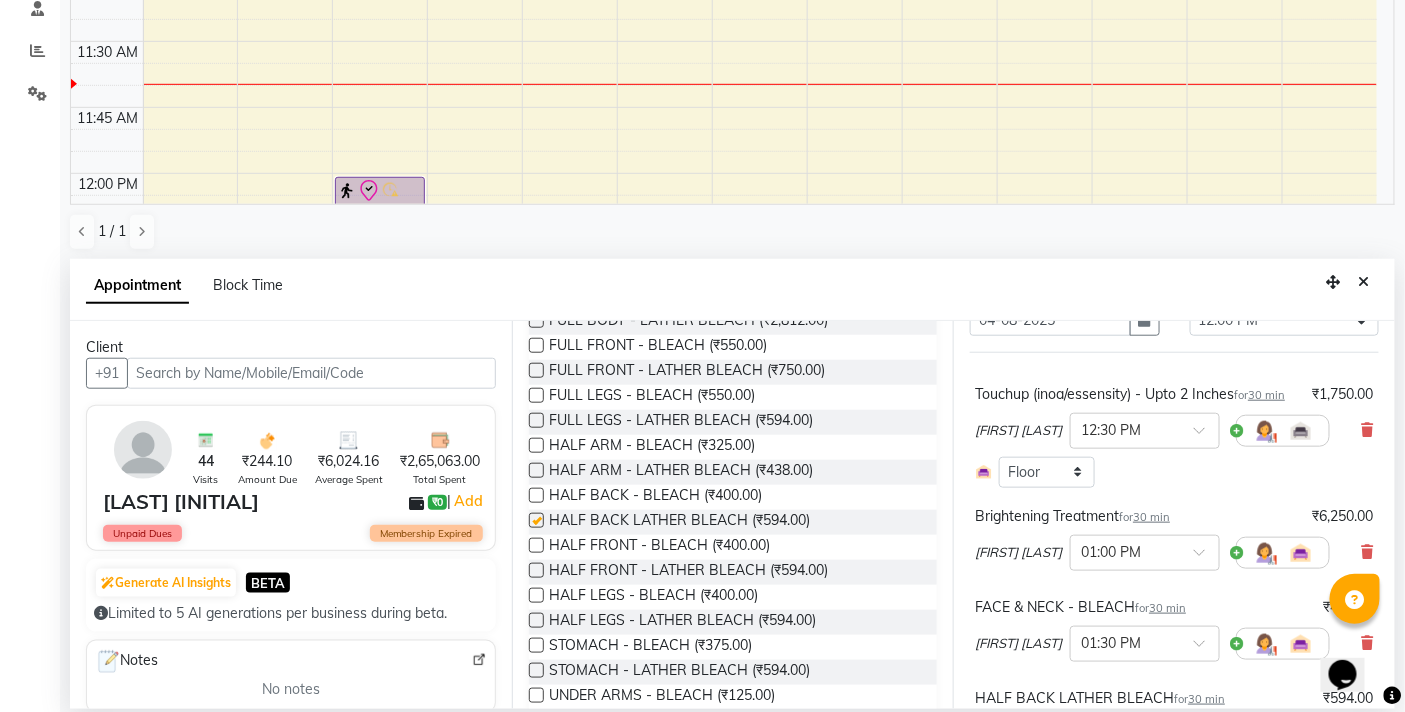 checkbox on "false" 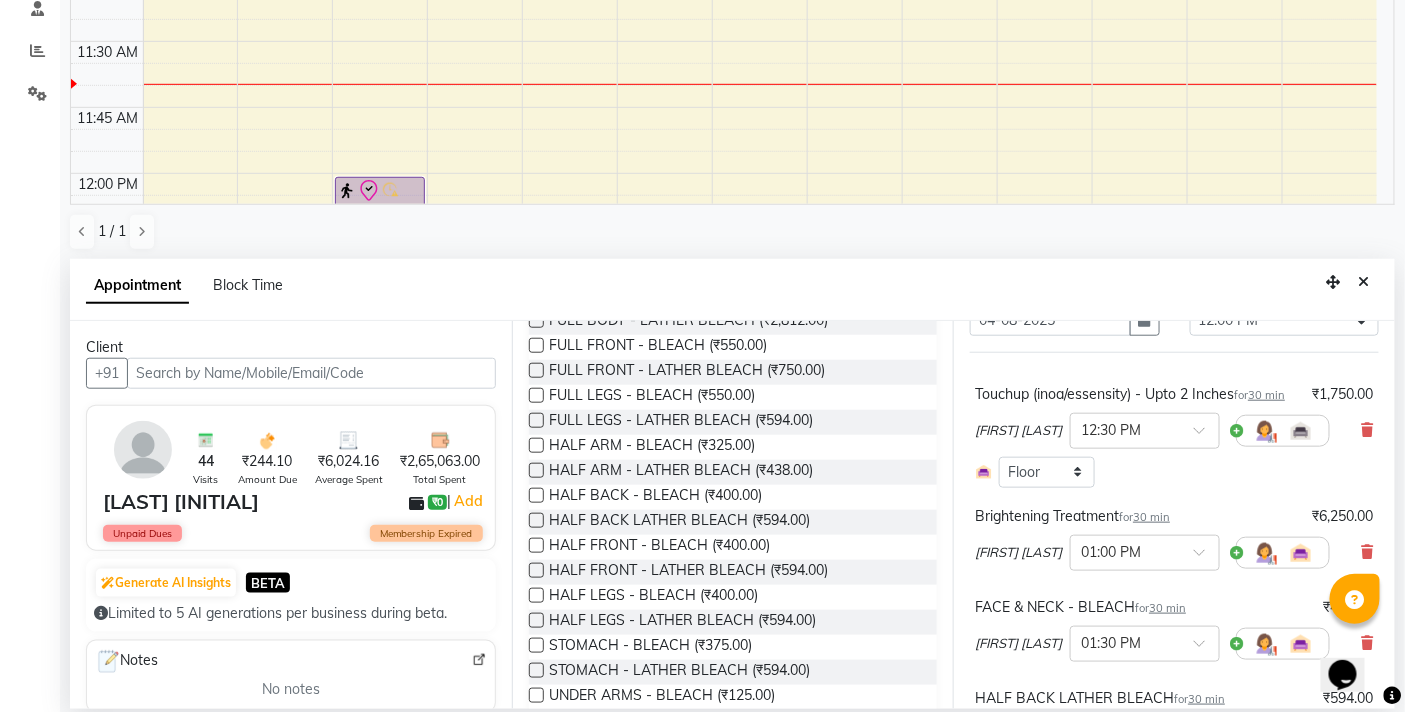 click at bounding box center [536, 570] 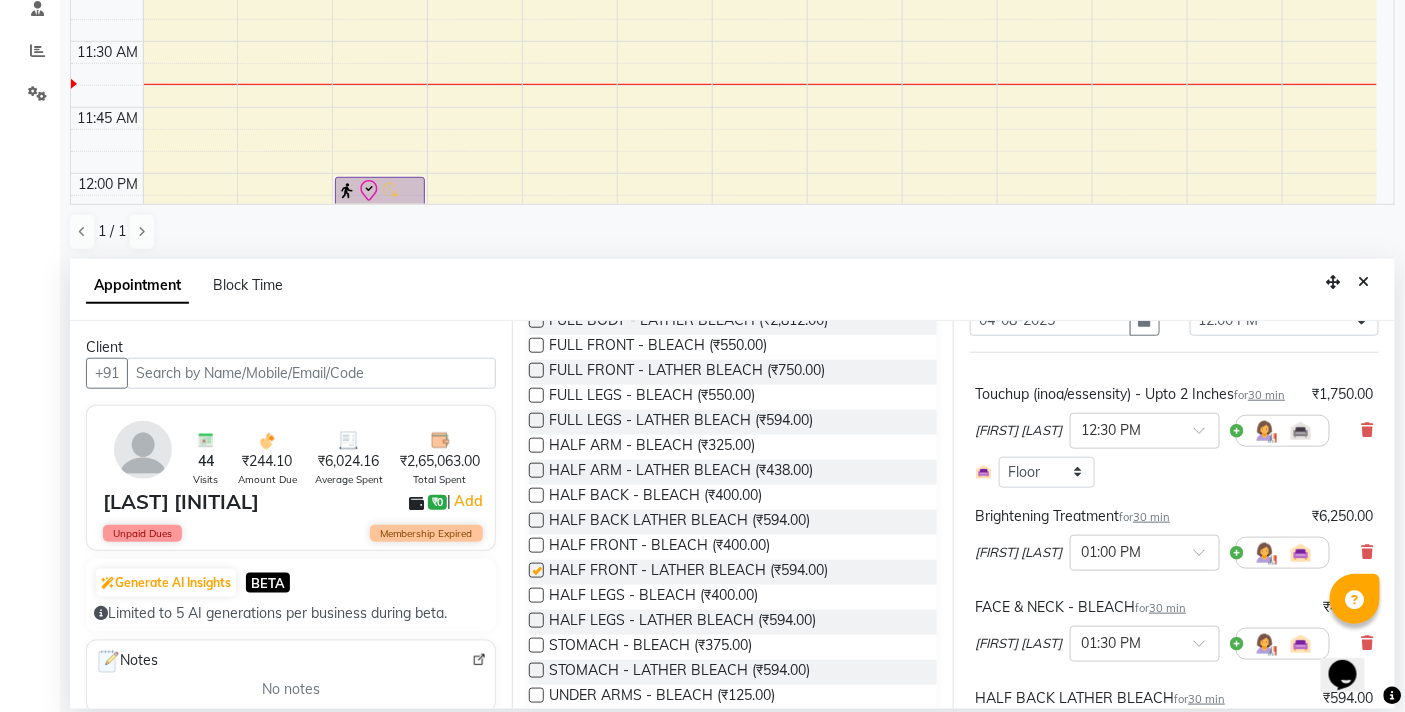 checkbox on "false" 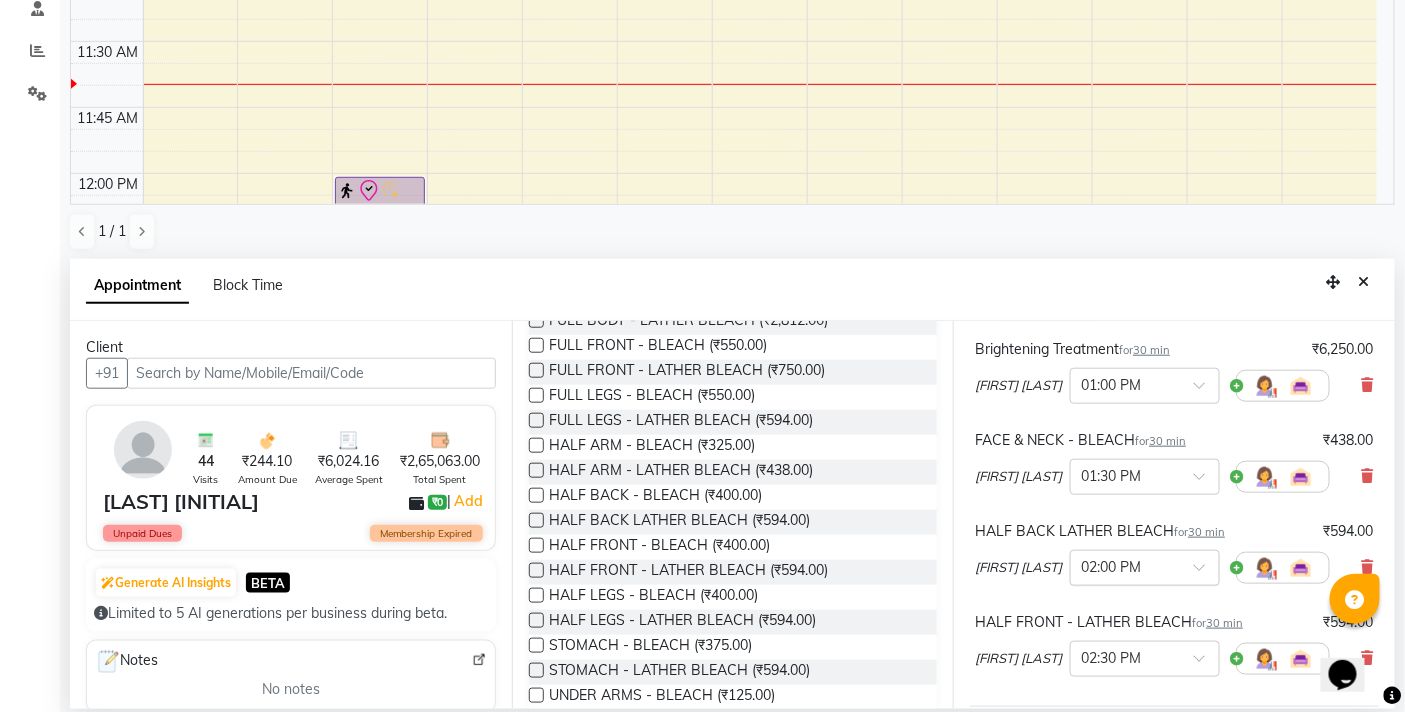 scroll, scrollTop: 528, scrollLeft: 0, axis: vertical 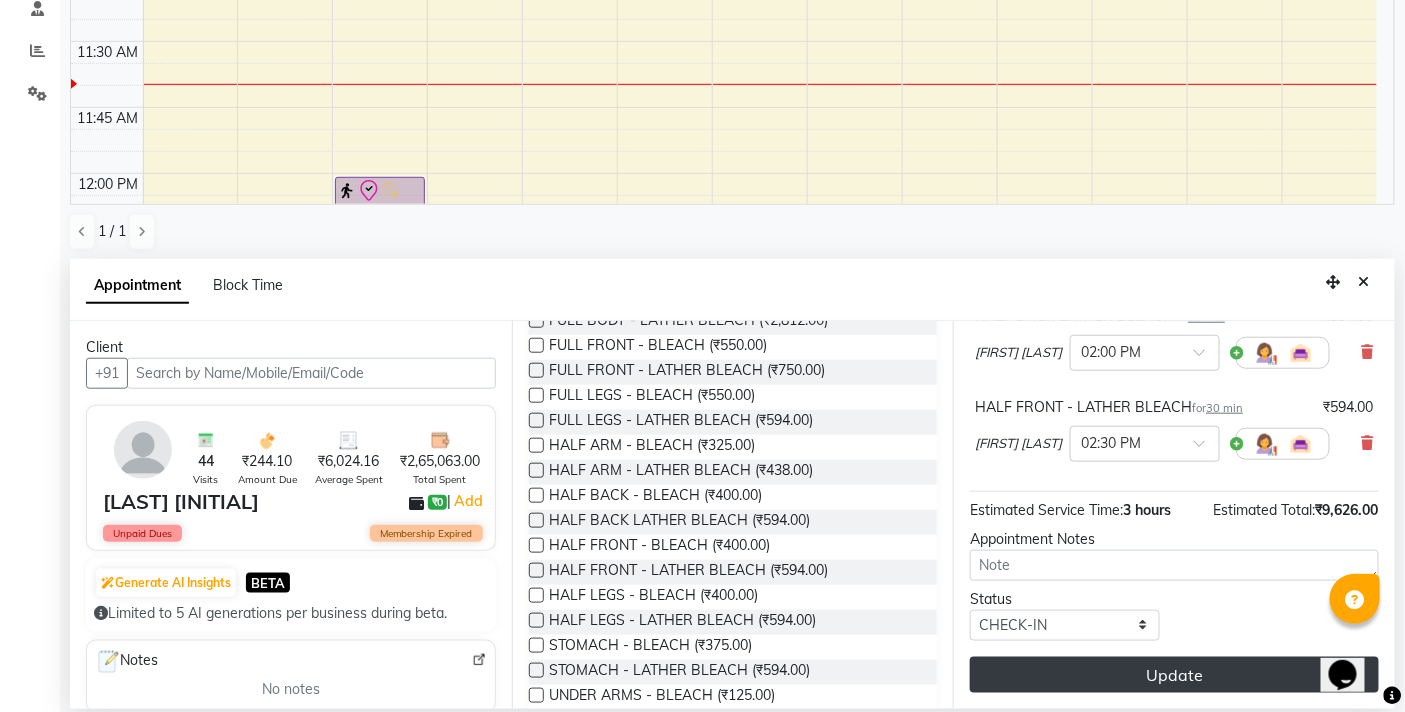 click on "Update" at bounding box center (1174, 675) 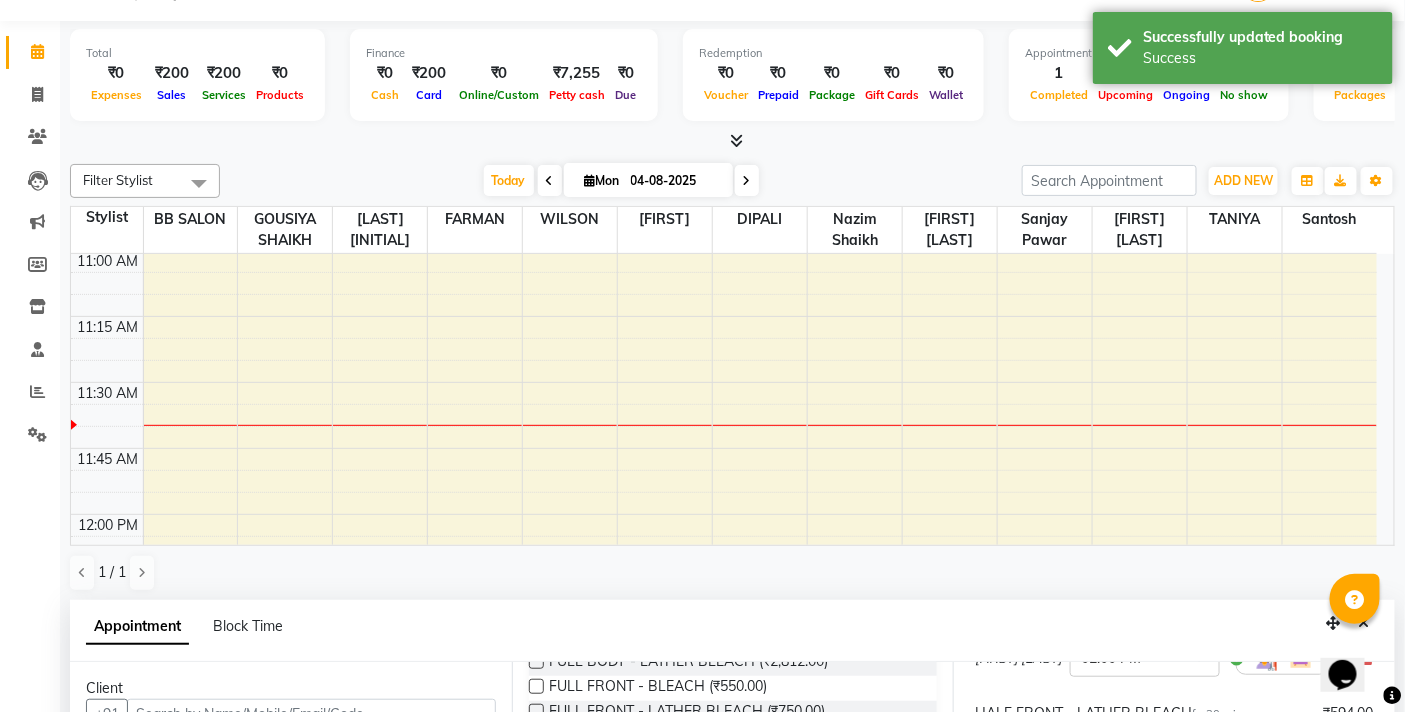 scroll, scrollTop: 0, scrollLeft: 0, axis: both 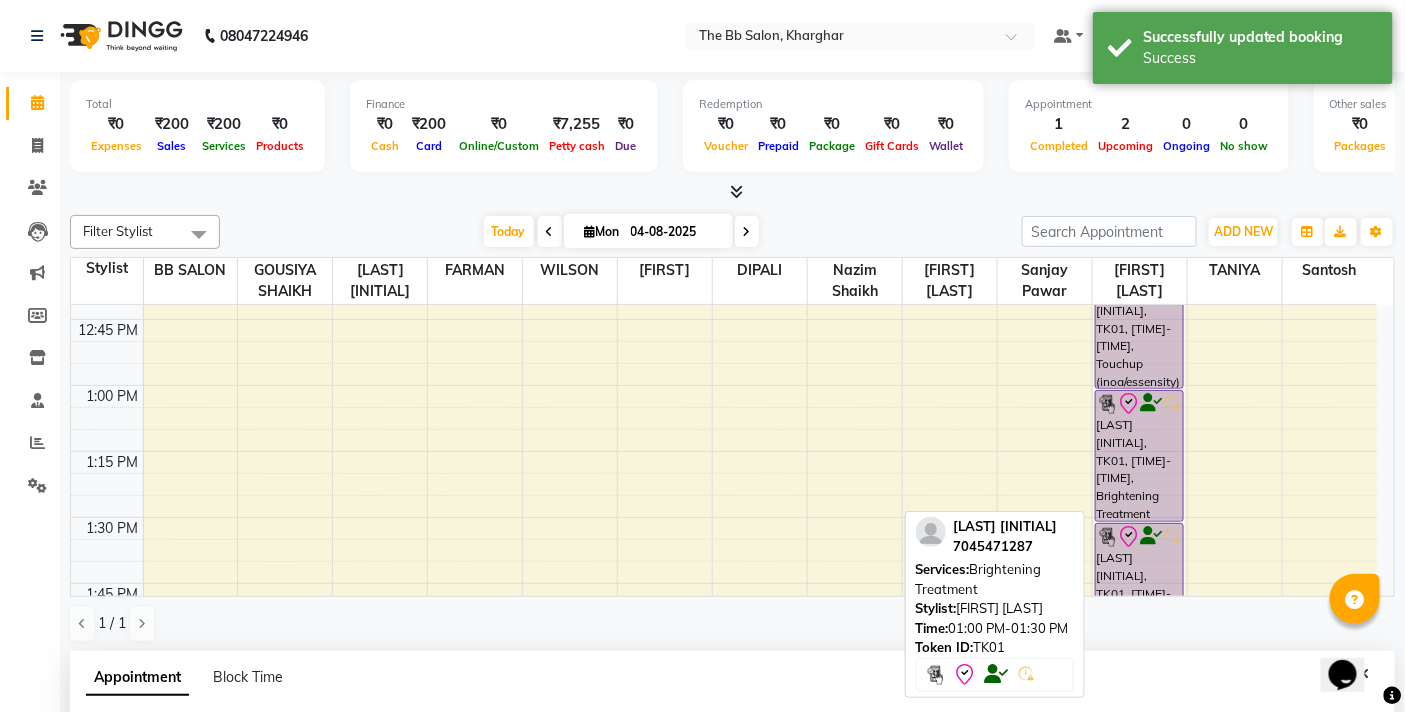 click on "[LAST] [INITIAL], TK01, [TIME]-[TIME], Brightening Treatment" at bounding box center (1140, 456) 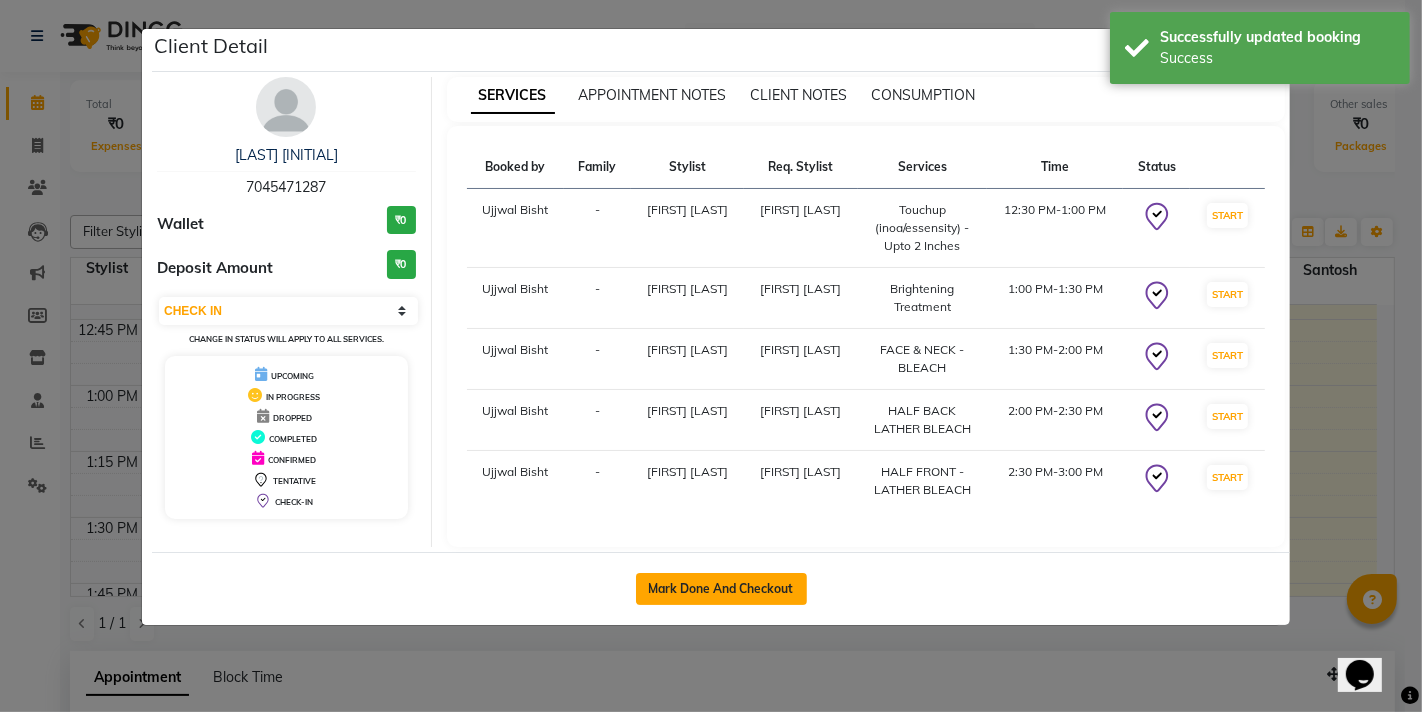 click on "Mark Done And Checkout" 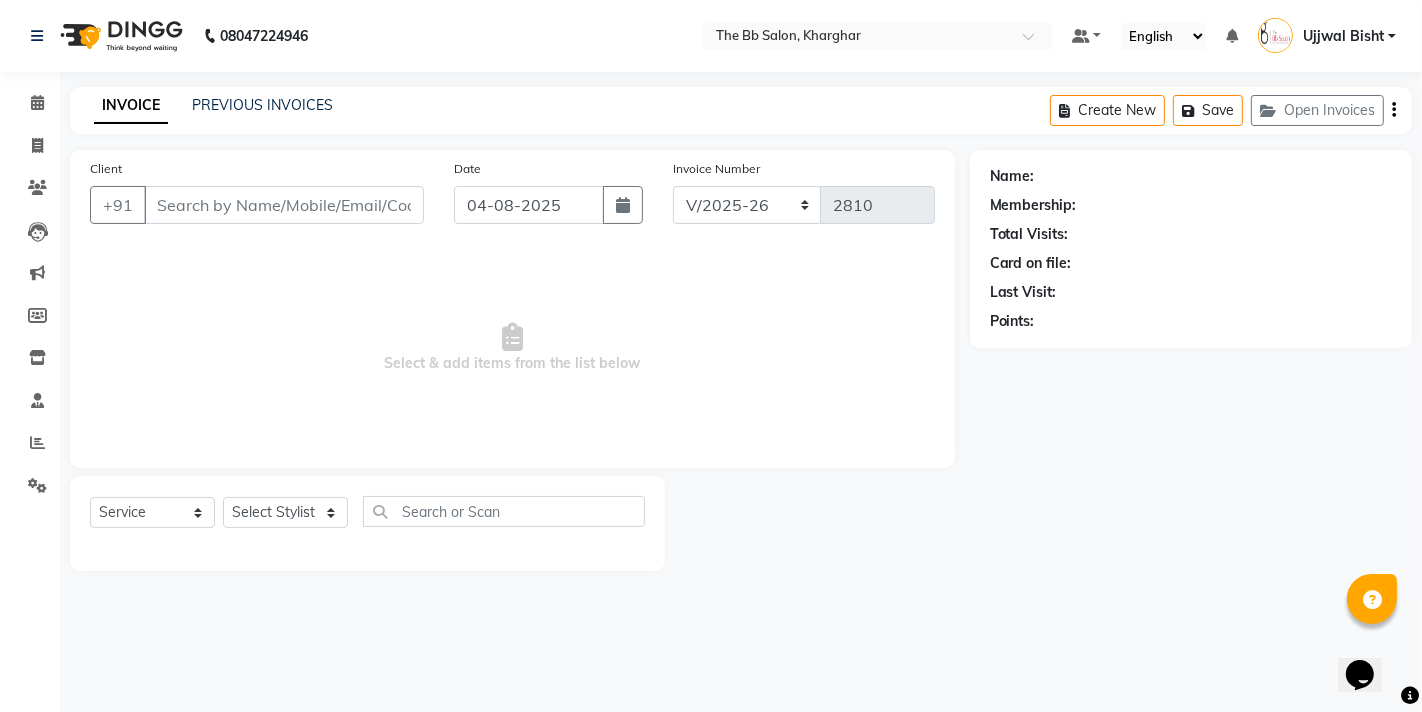 type on "70******87" 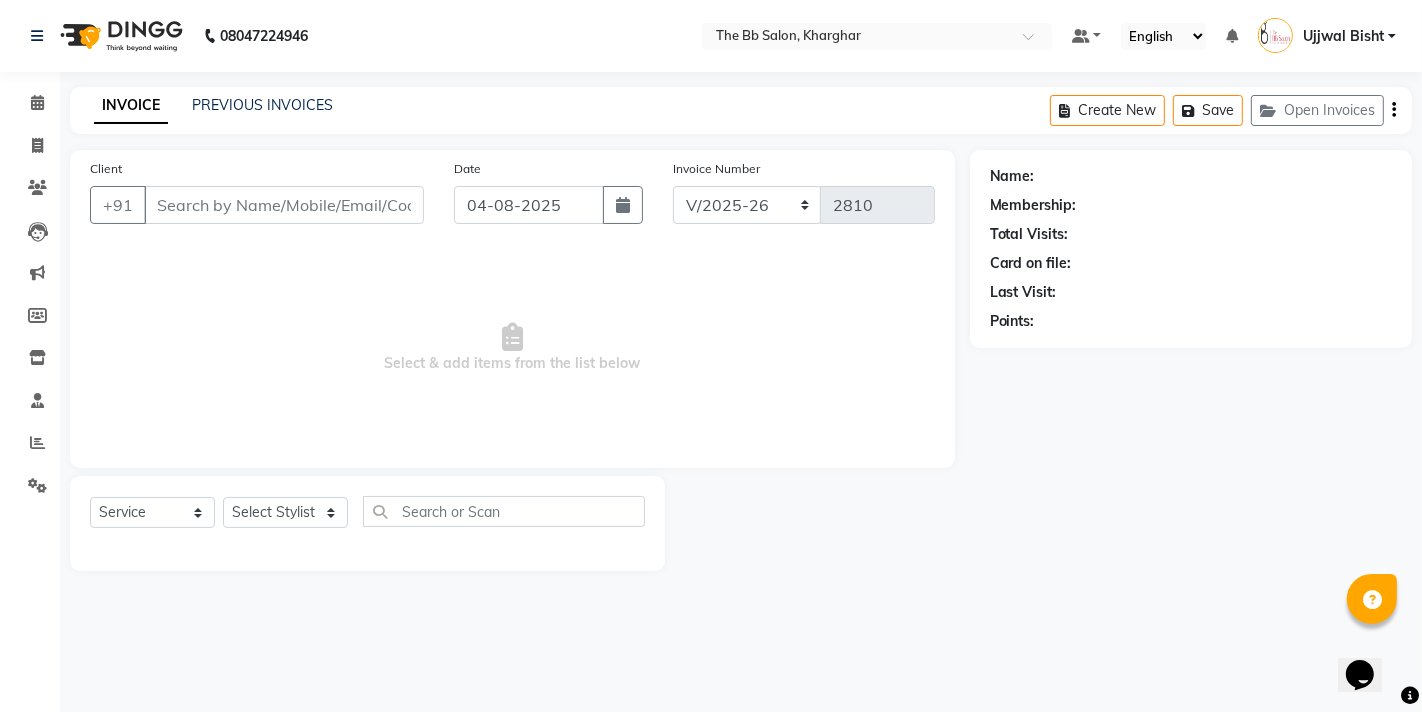 select on "84071" 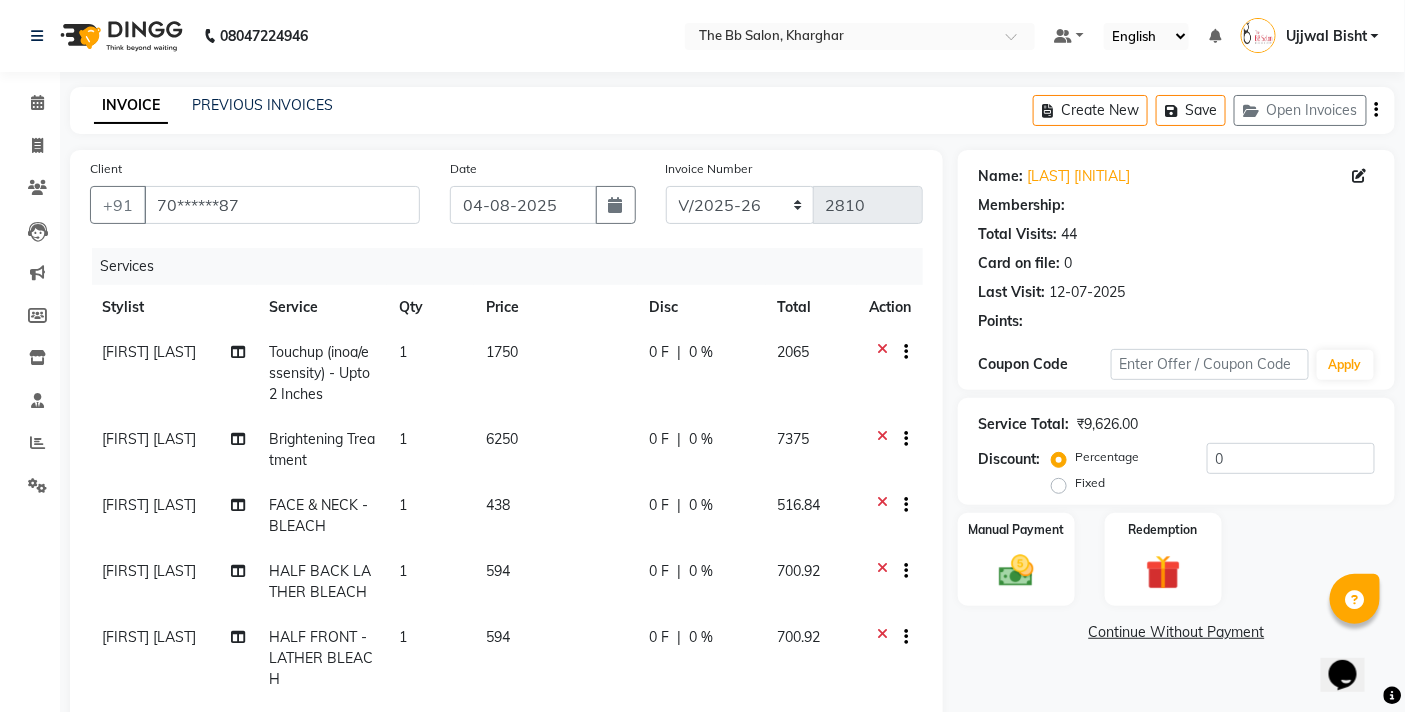 select on "1: Object" 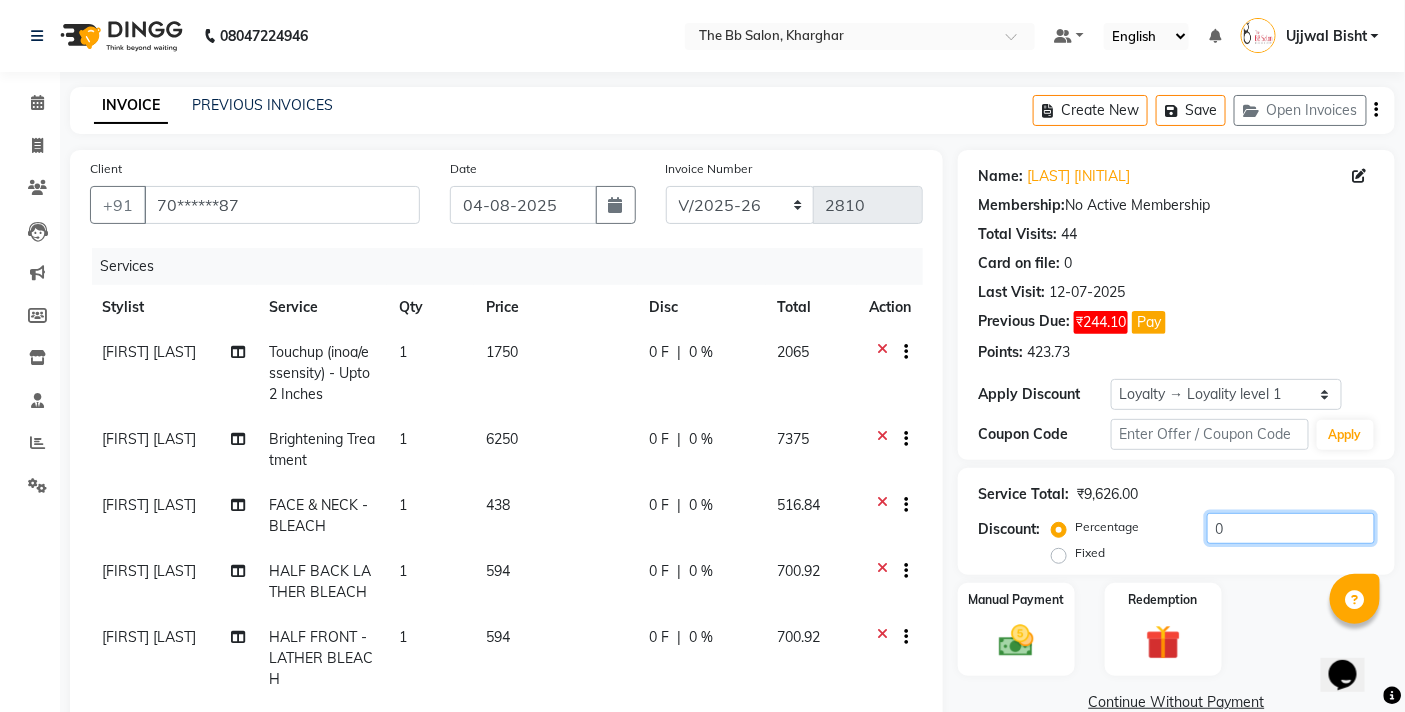 click on "0" 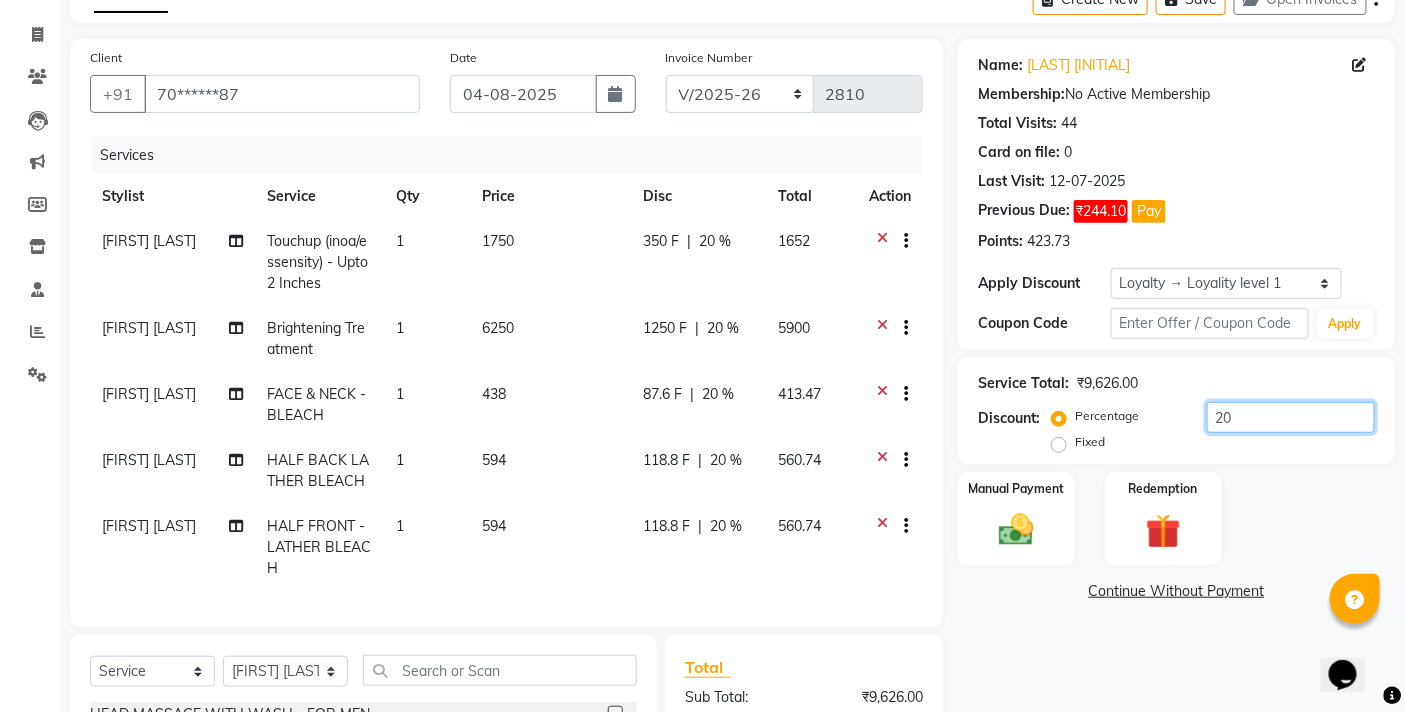 scroll, scrollTop: 222, scrollLeft: 0, axis: vertical 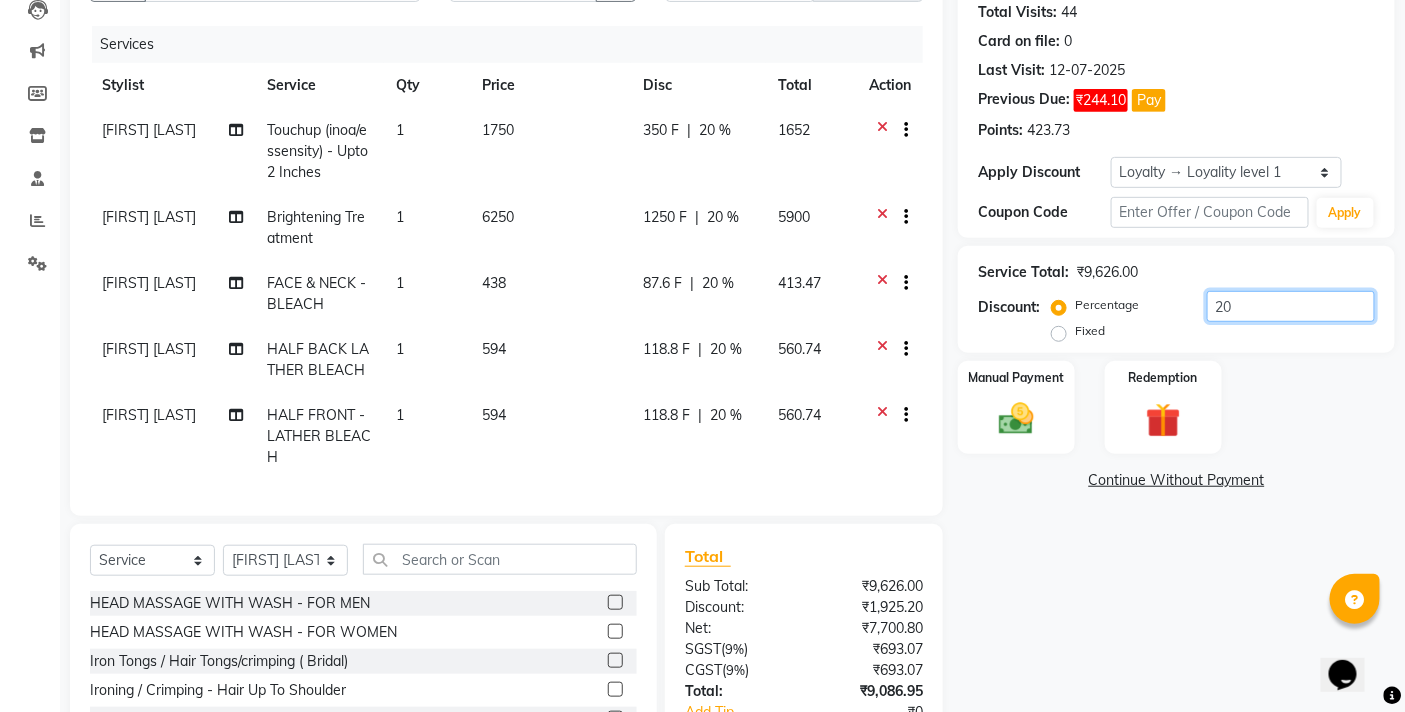 type on "20" 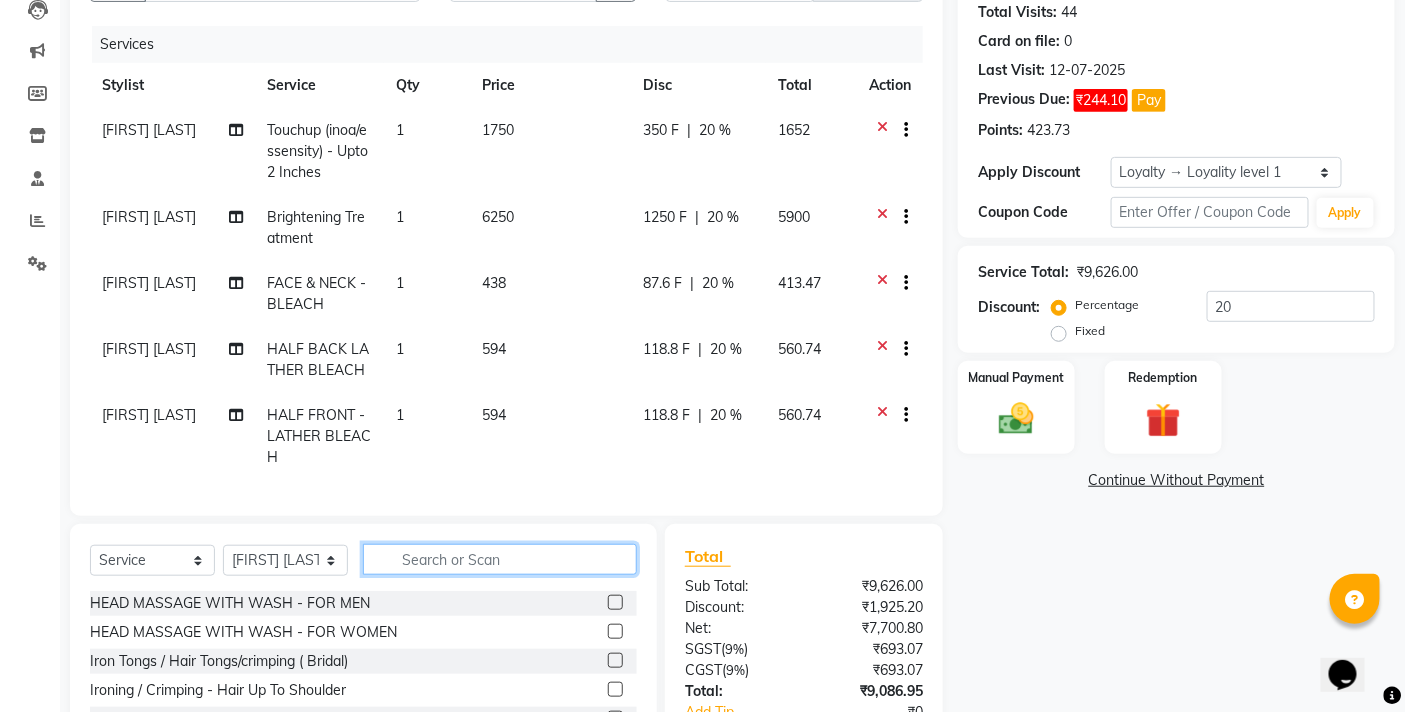 click 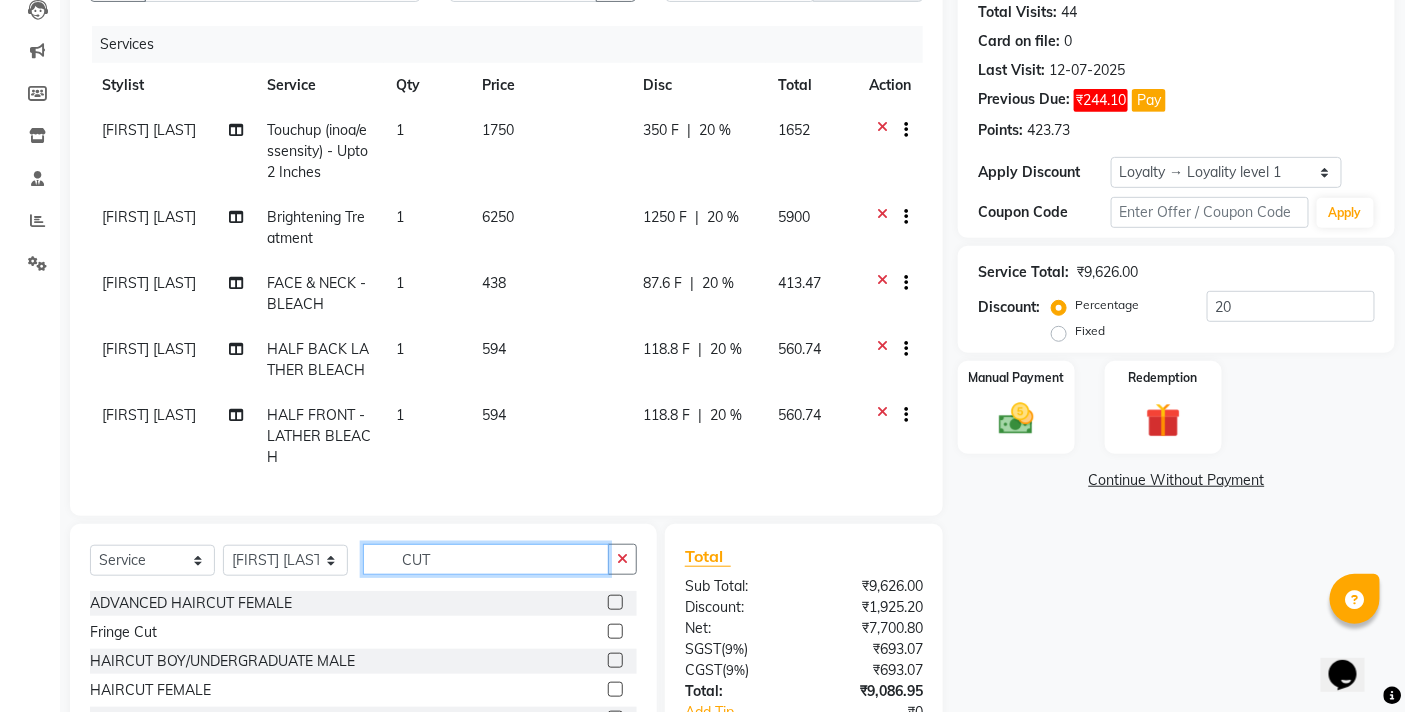 scroll, scrollTop: 395, scrollLeft: 0, axis: vertical 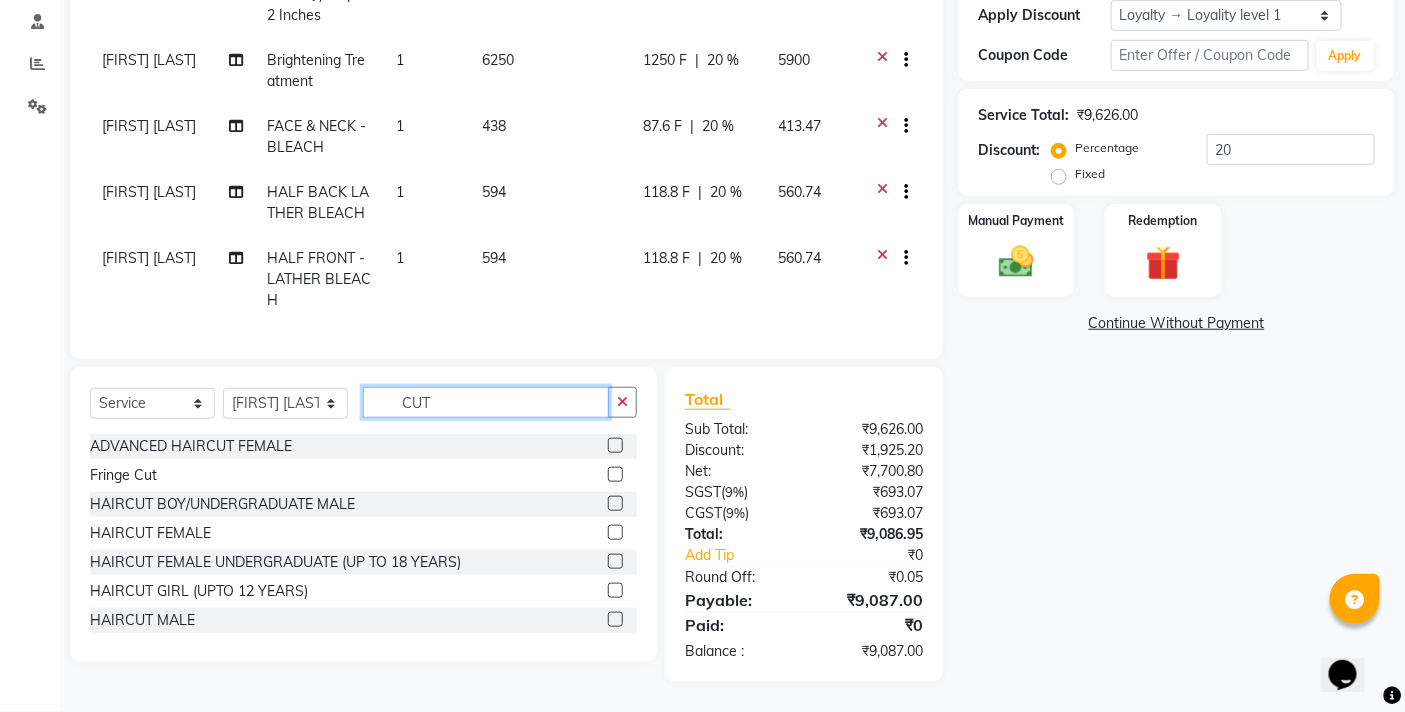 type on "CUT" 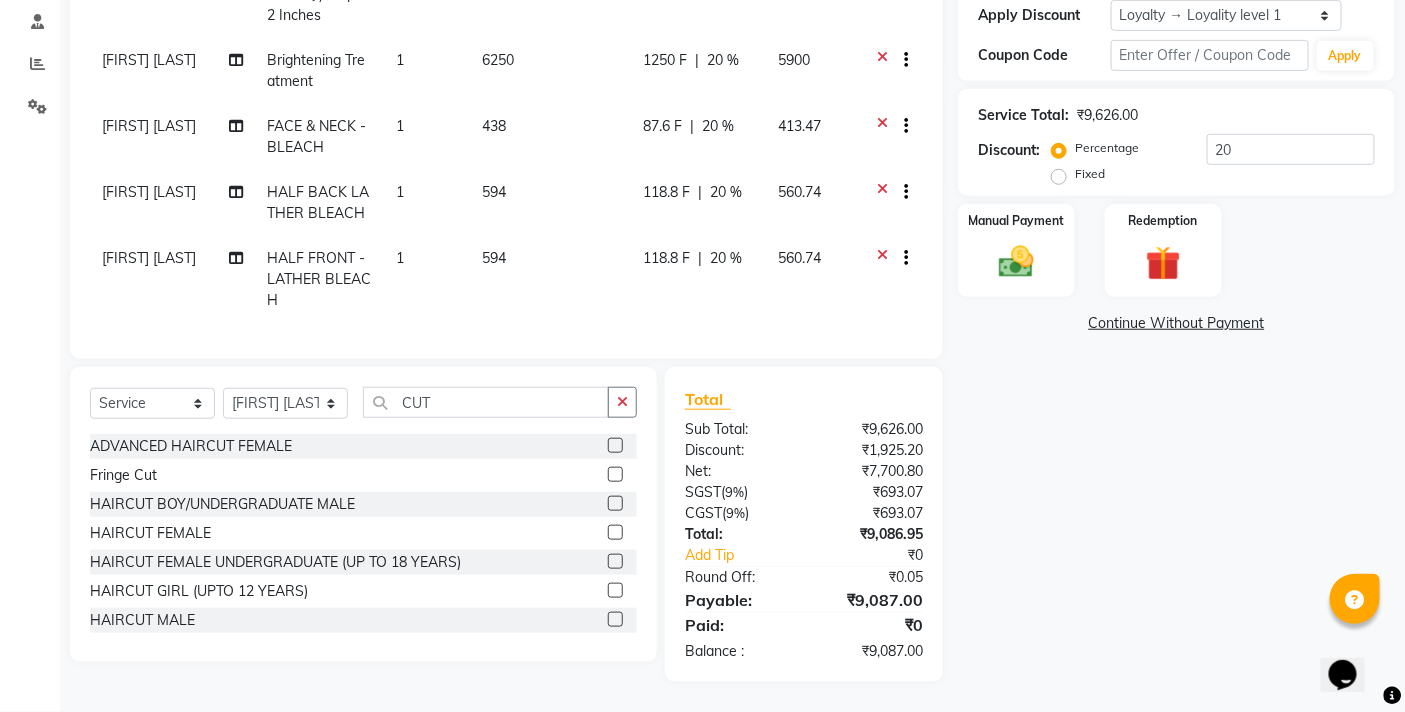 click 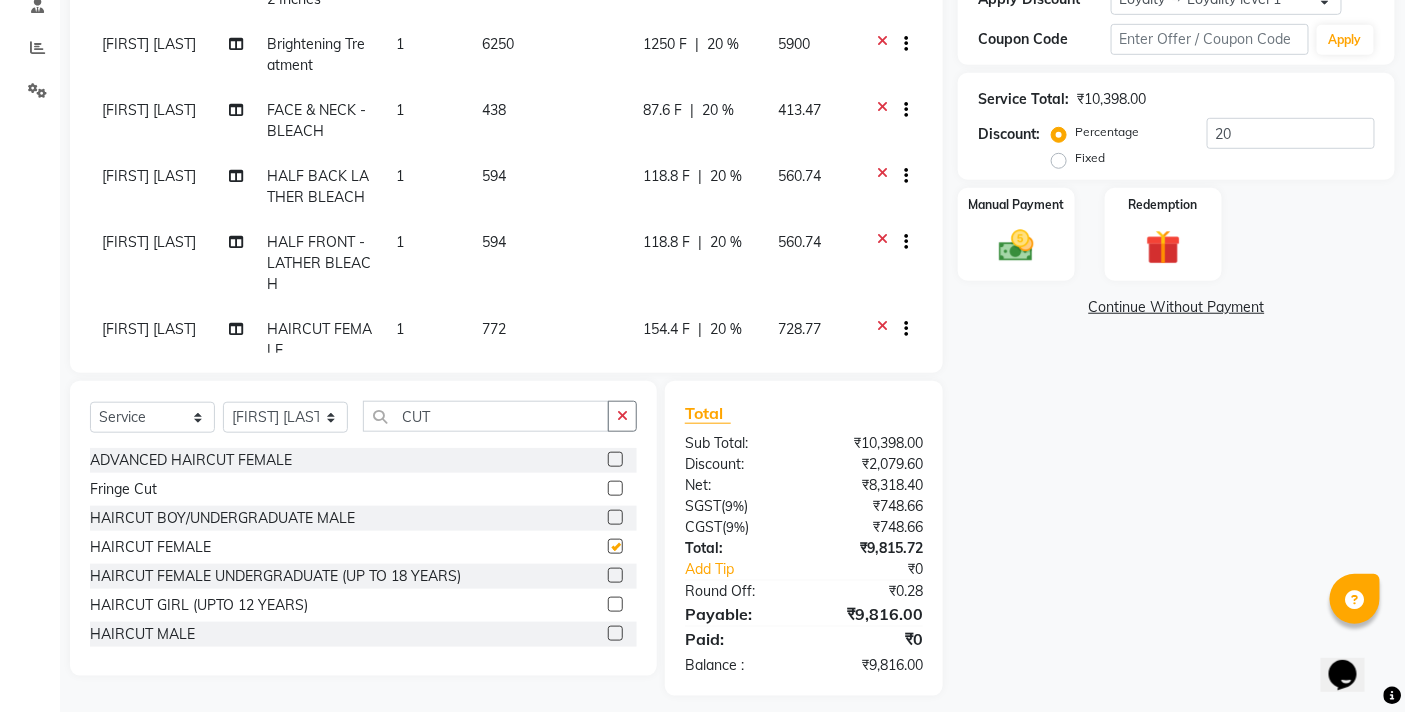 checkbox on "false" 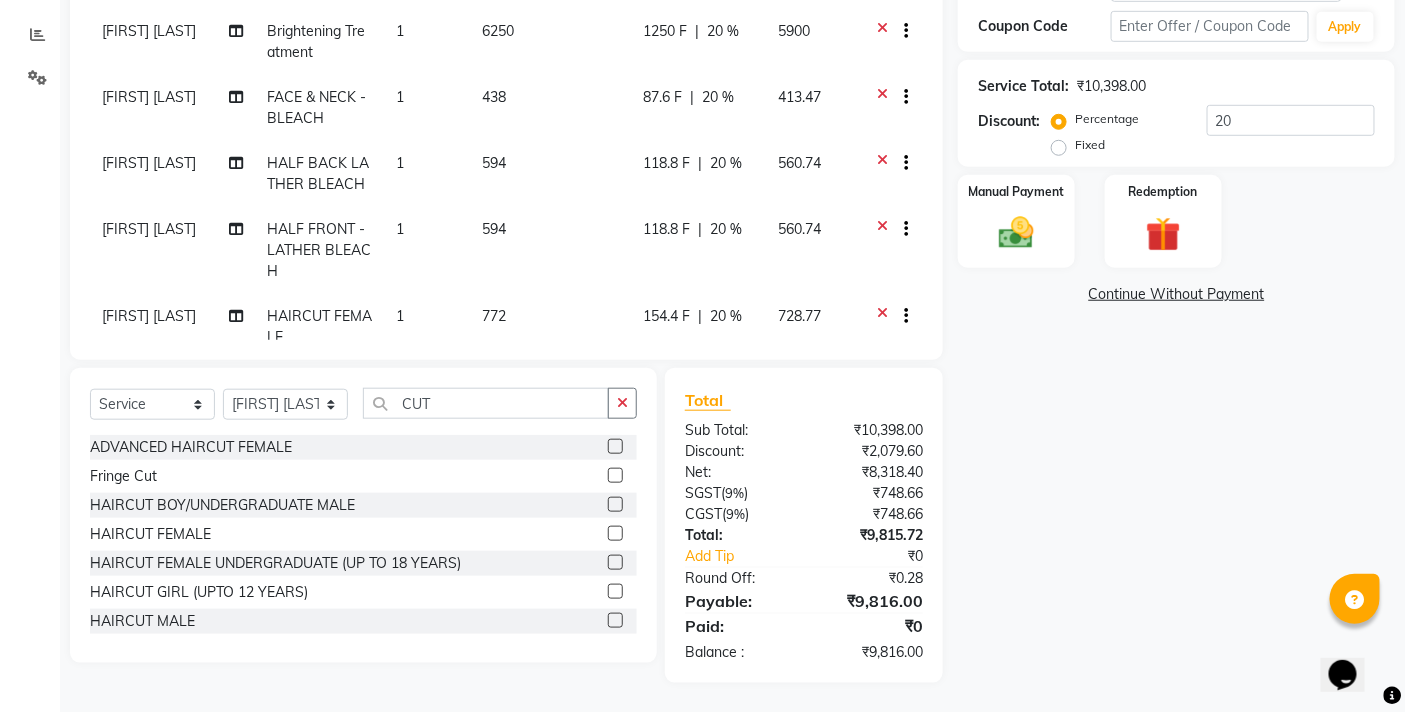 scroll, scrollTop: 0, scrollLeft: 0, axis: both 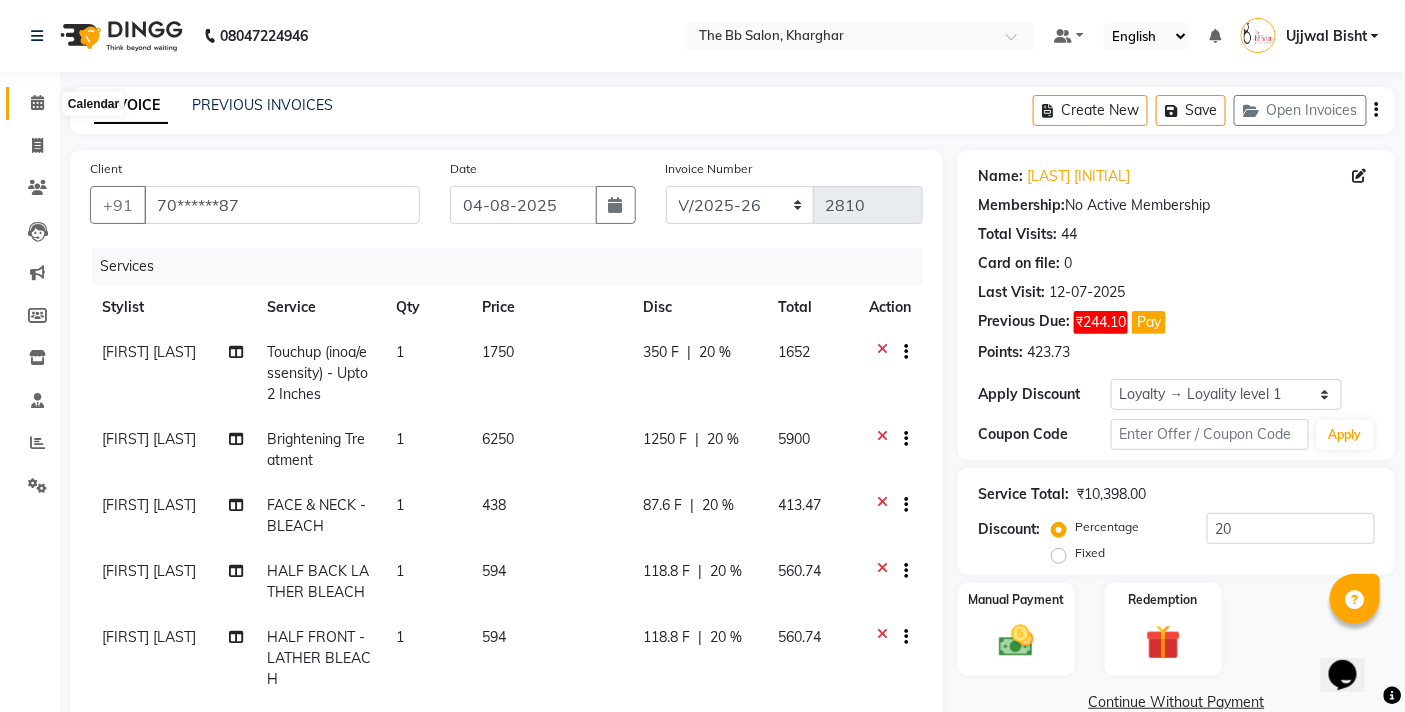 click 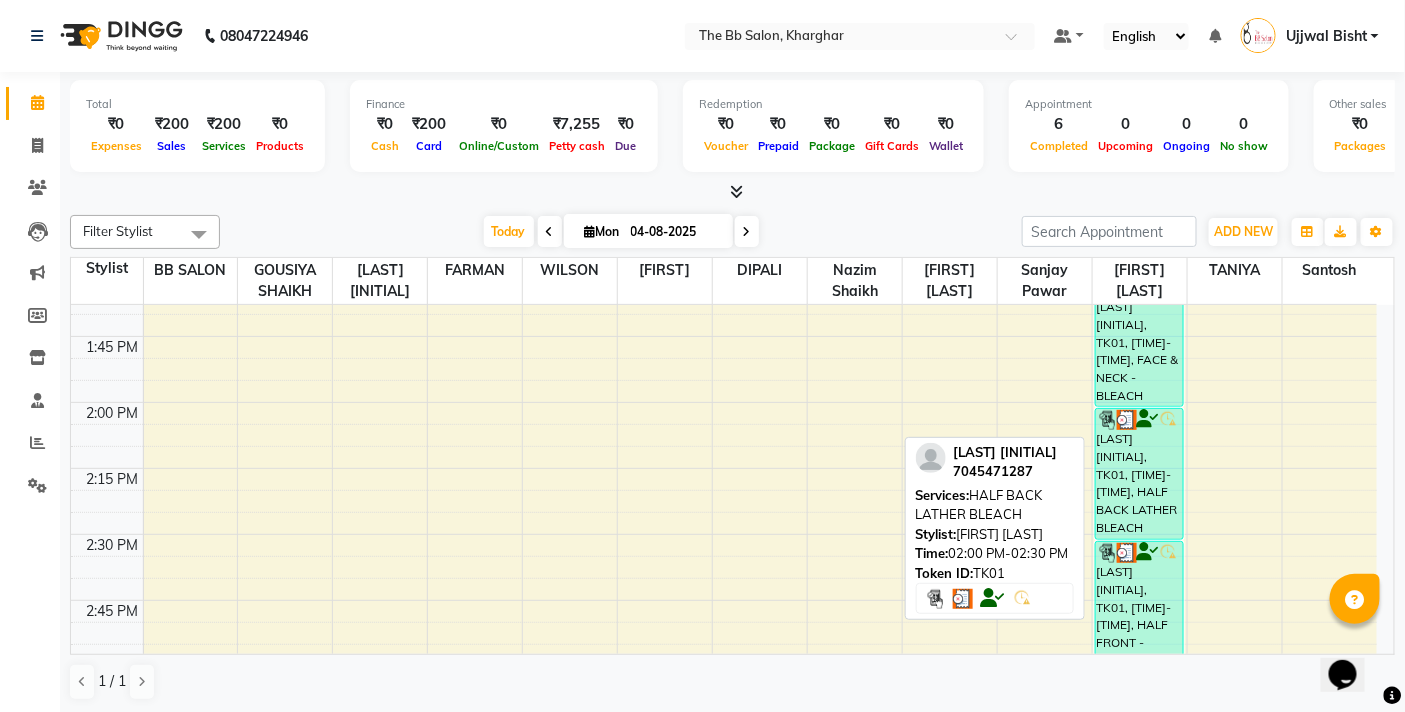scroll, scrollTop: 1000, scrollLeft: 0, axis: vertical 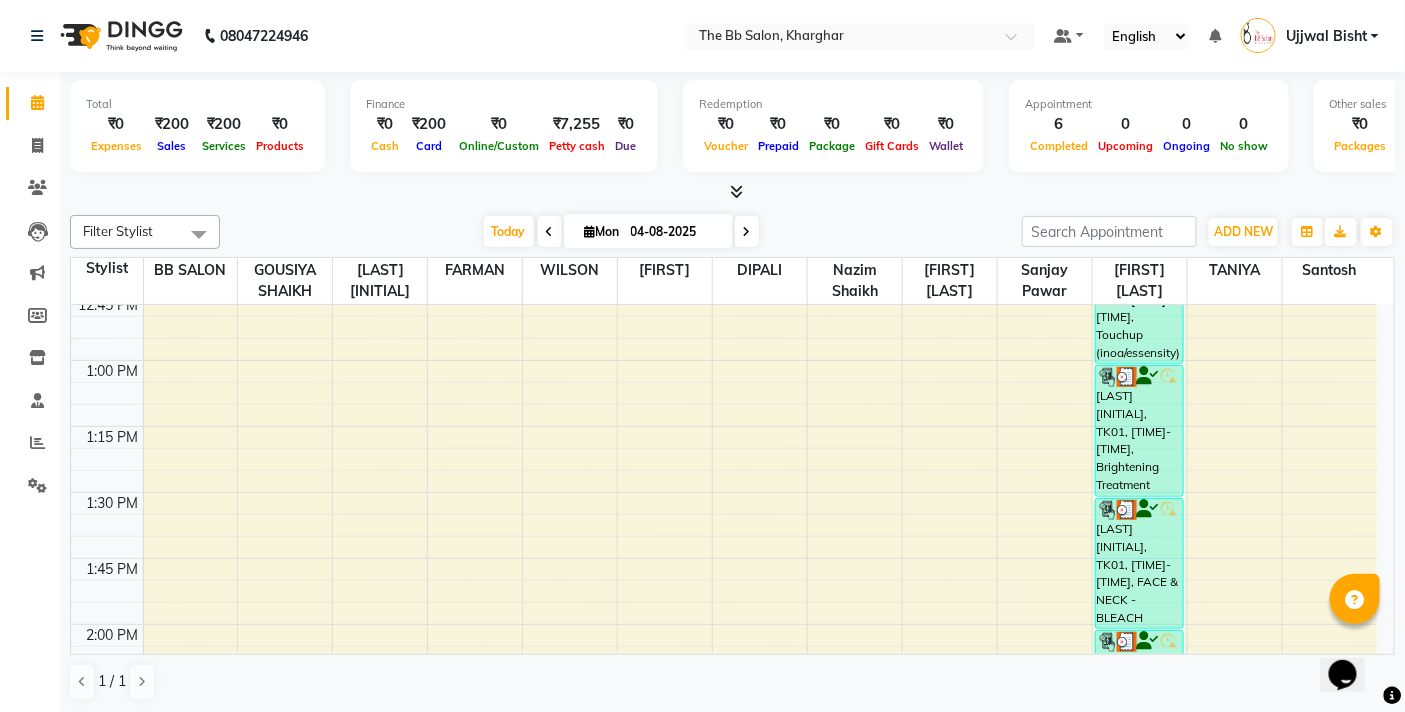 drag, startPoint x: 1135, startPoint y: 423, endPoint x: 407, endPoint y: 391, distance: 728.70294 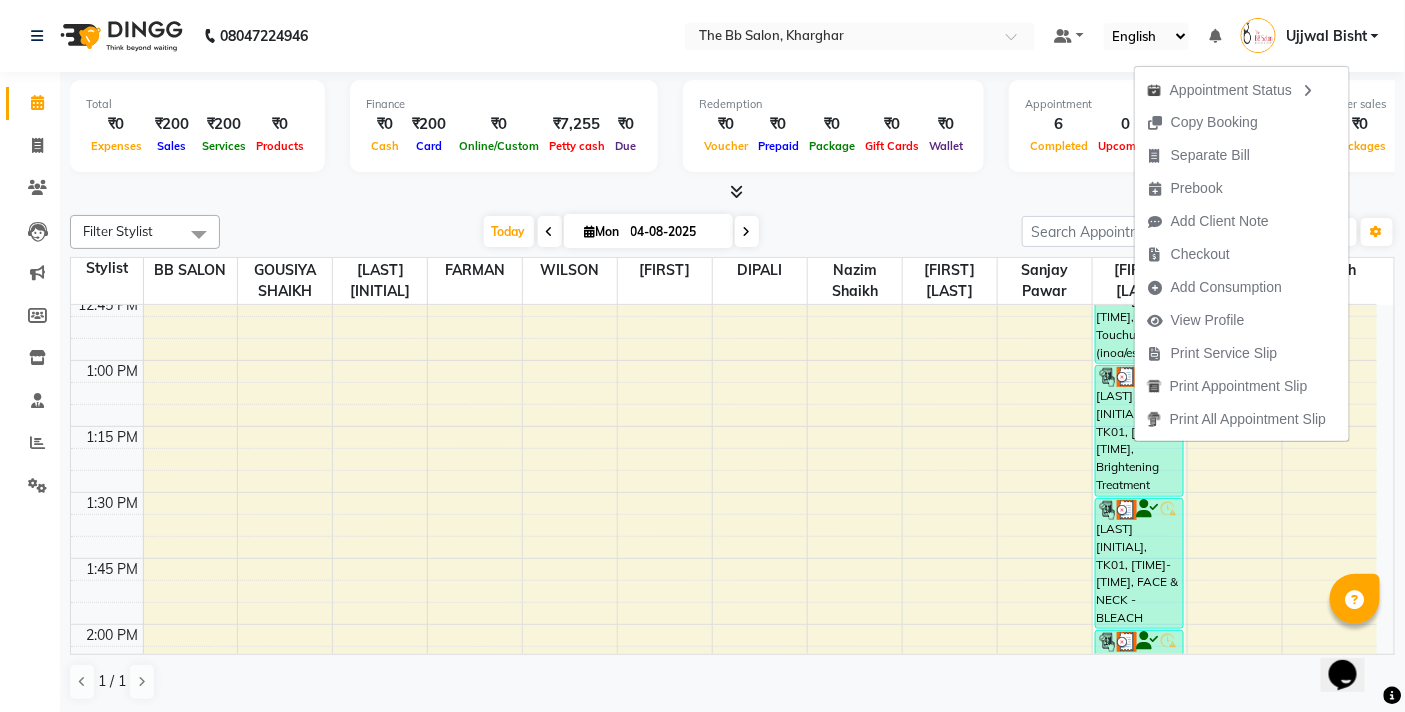 click on "08047224946 Select Location × The Bb Salon, Kharghar Default Panel My Panel English ENGLISH Español العربية मराठी हिंदी ગુજરાતી தமிழ் 中文 Notifications nothing to show [FIRST] [LAST] Manage Profile Change Password Sign out Version:3.15.11" 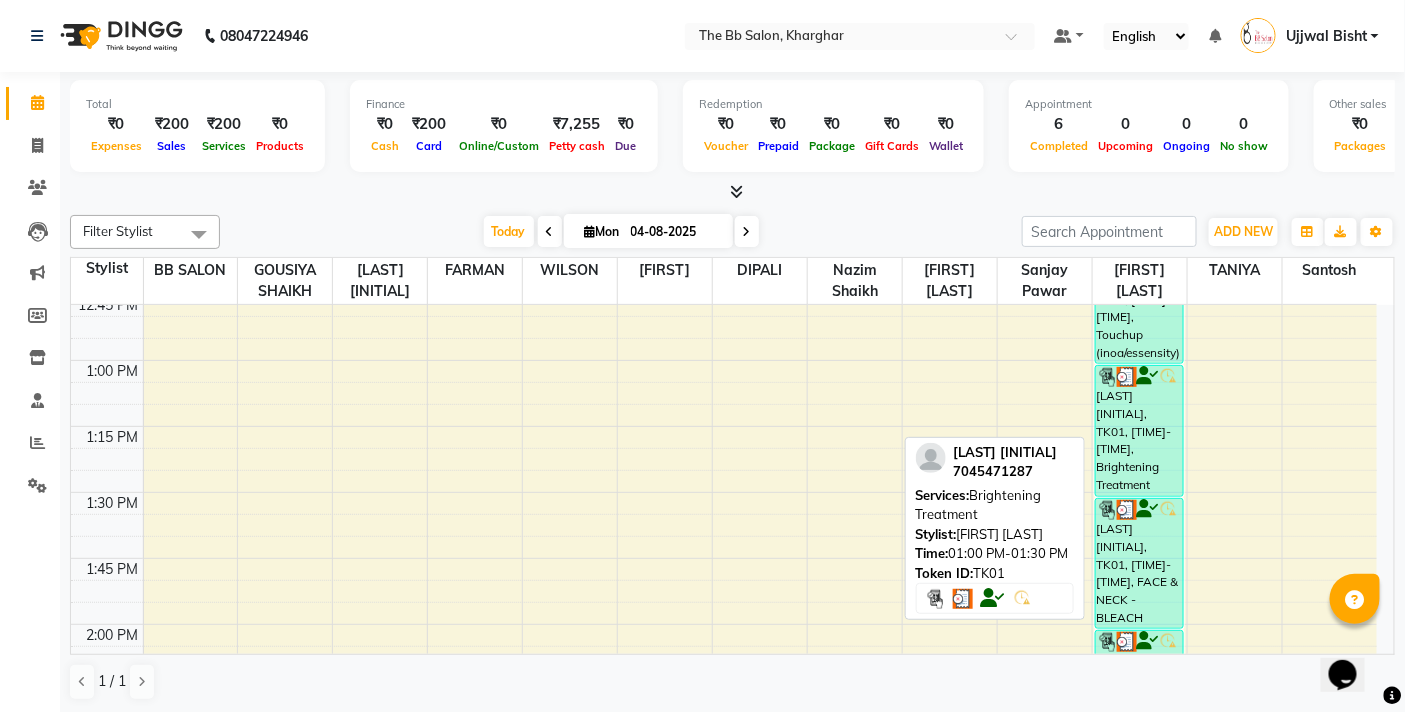 click on "[LAST] [INITIAL], TK01, [TIME]-[TIME], Brightening Treatment" at bounding box center (1140, 431) 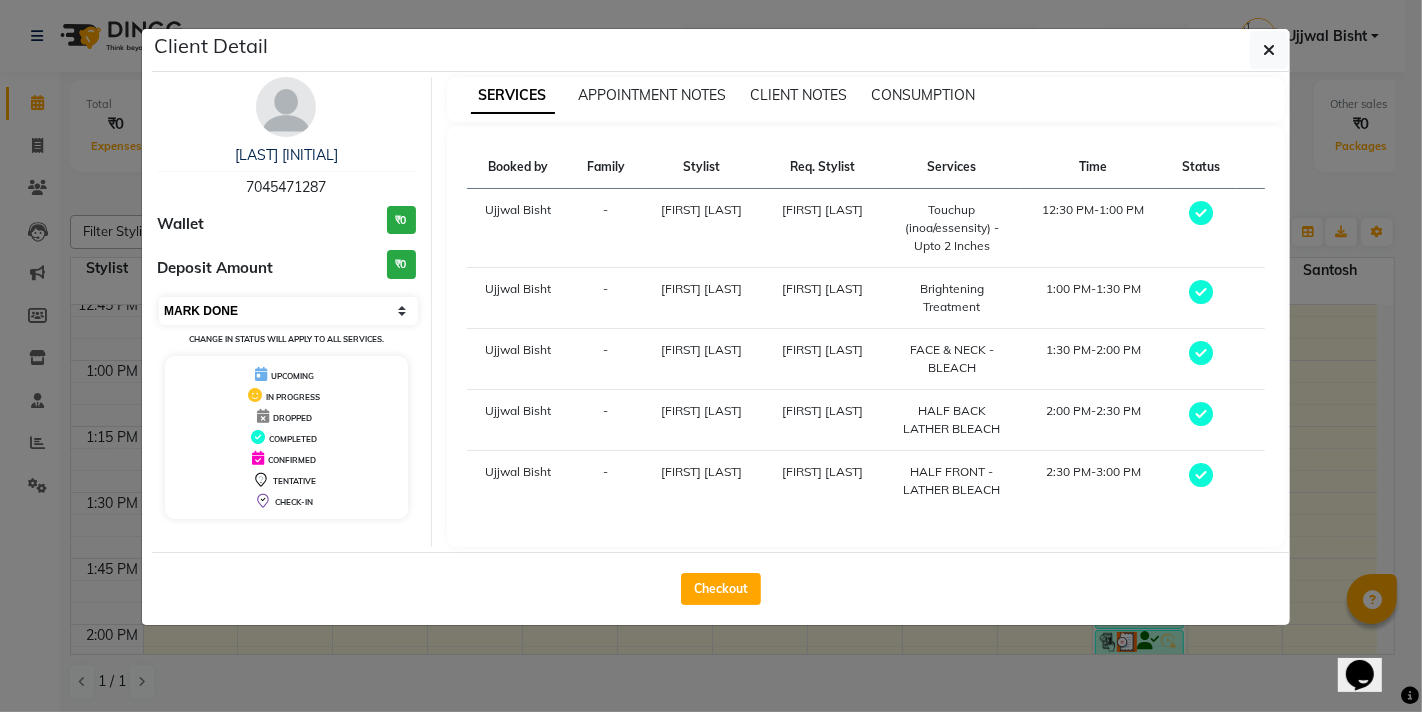 click on "Select MARK DONE UPCOMING" at bounding box center (288, 311) 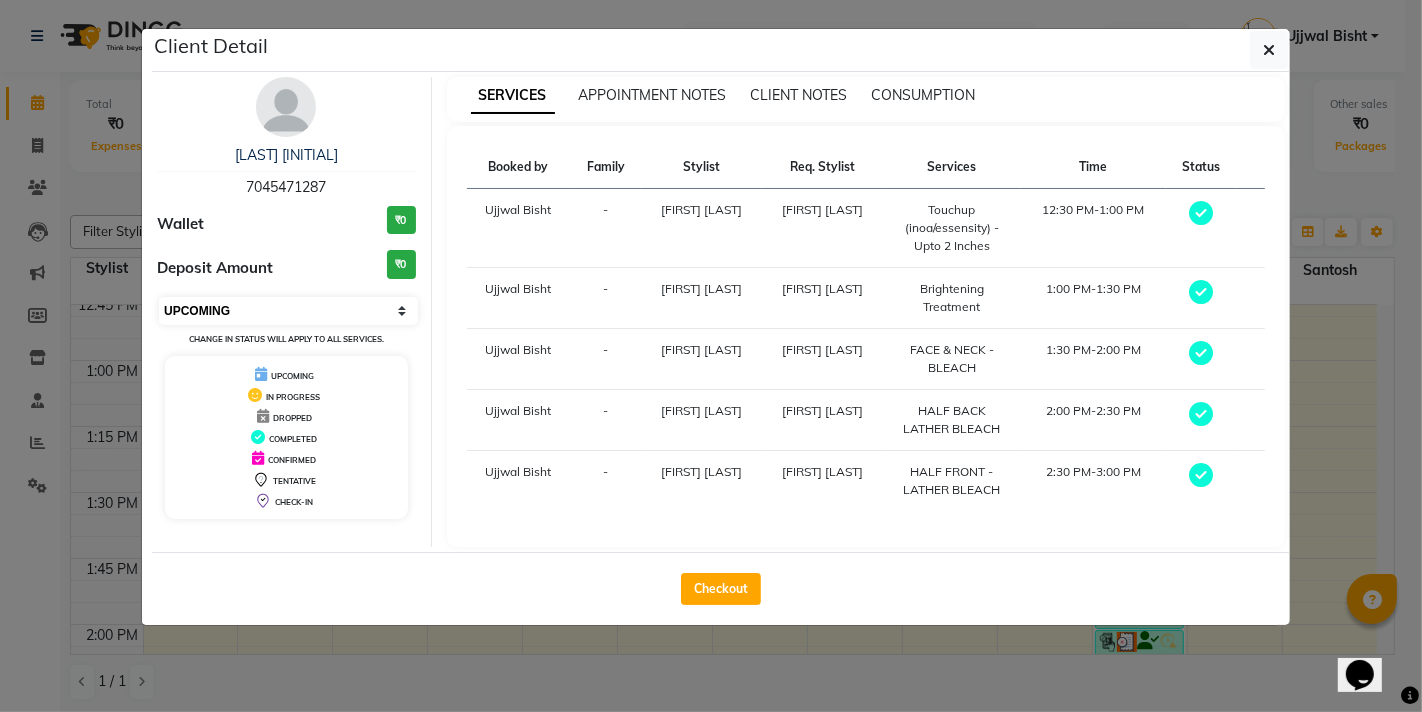 click on "Select MARK DONE UPCOMING" at bounding box center [288, 311] 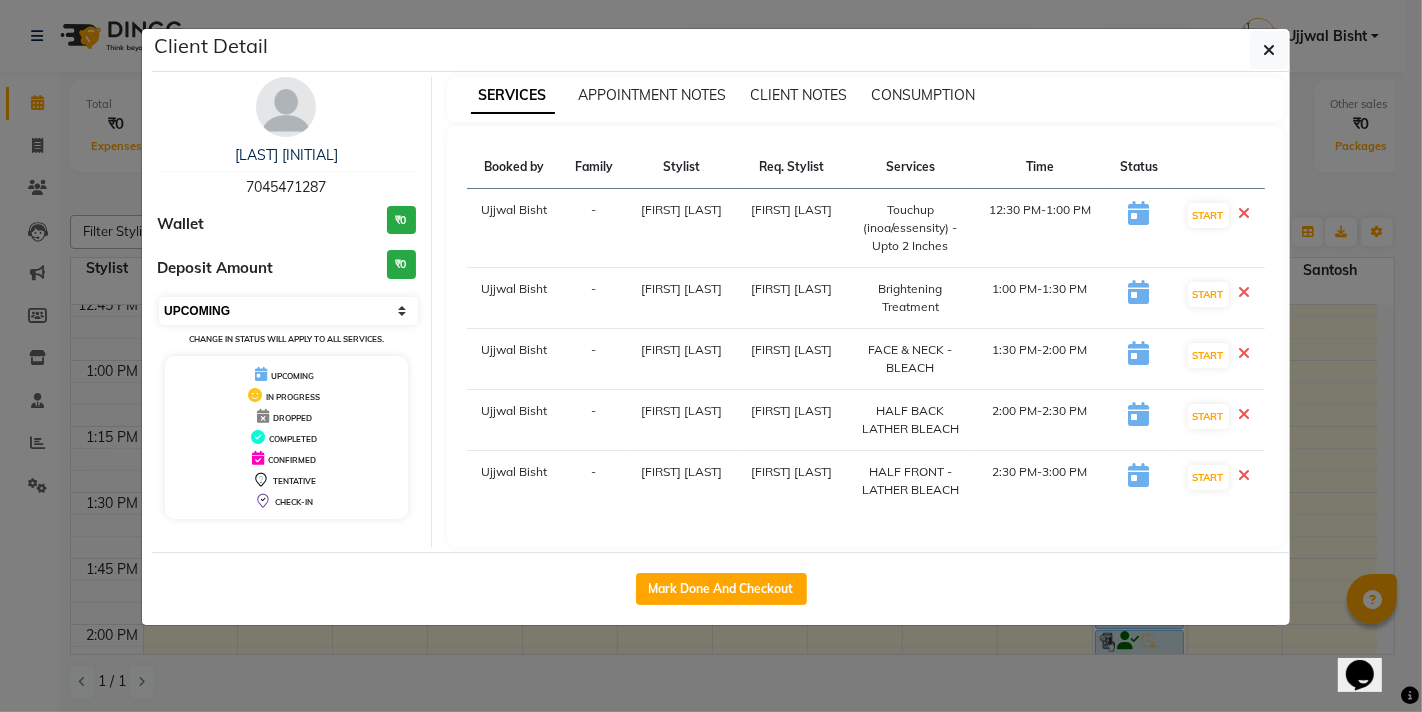 click on "Select IN SERVICE CONFIRMED TENTATIVE CHECK IN MARK DONE DROPPED UPCOMING" at bounding box center [288, 311] 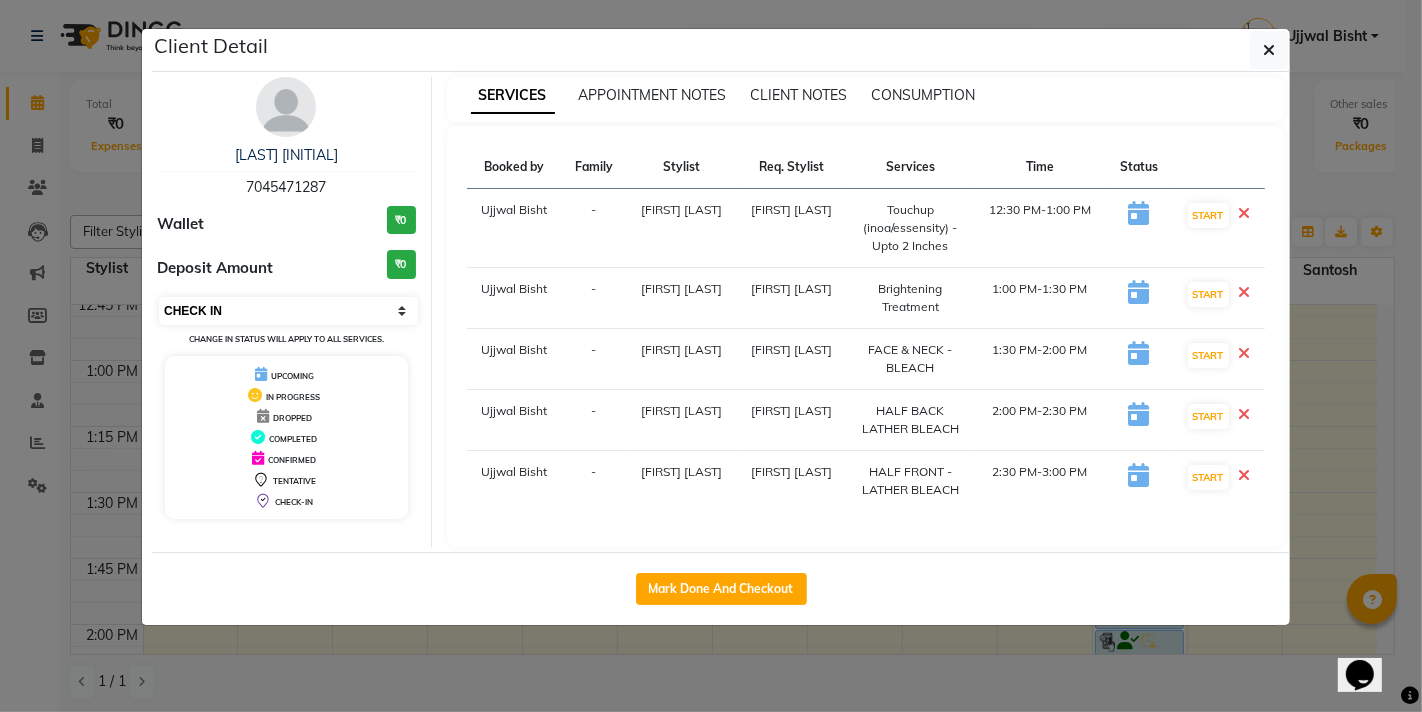click on "Select IN SERVICE CONFIRMED TENTATIVE CHECK IN MARK DONE DROPPED UPCOMING" at bounding box center (288, 311) 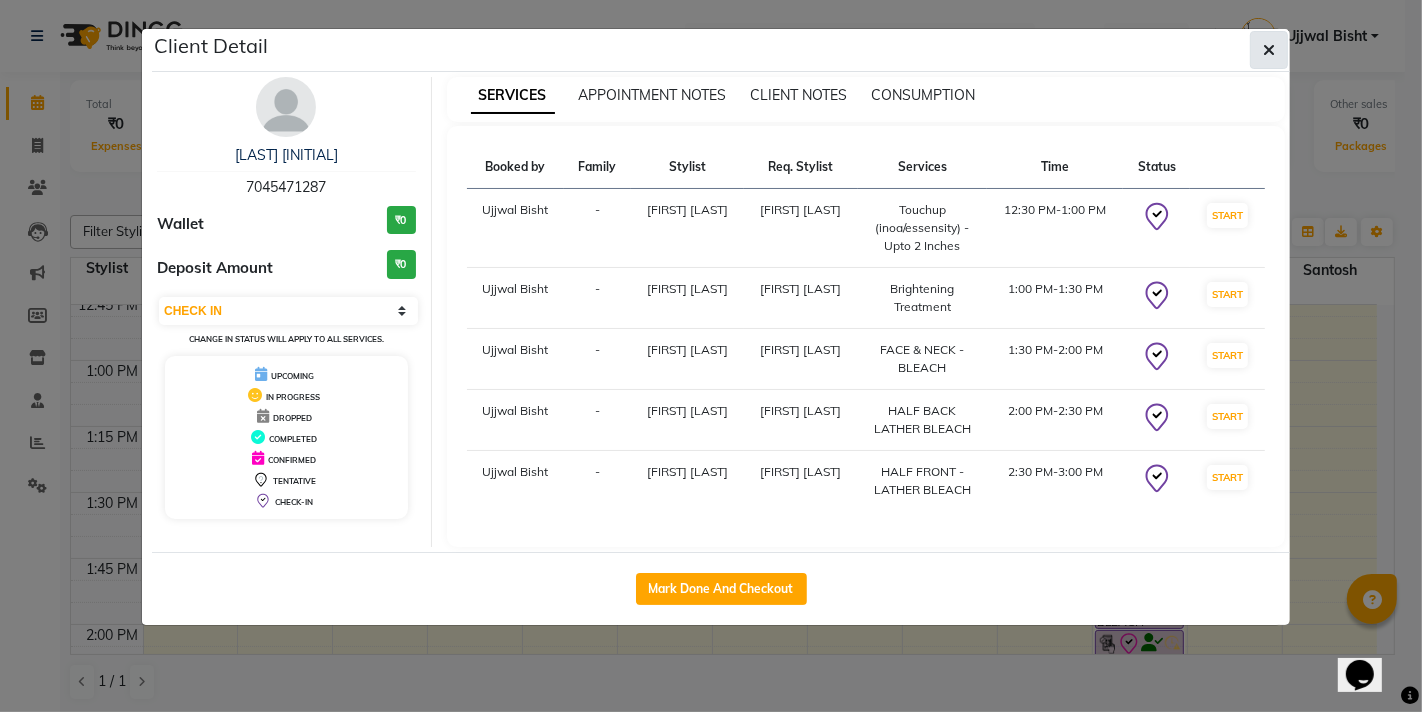 click 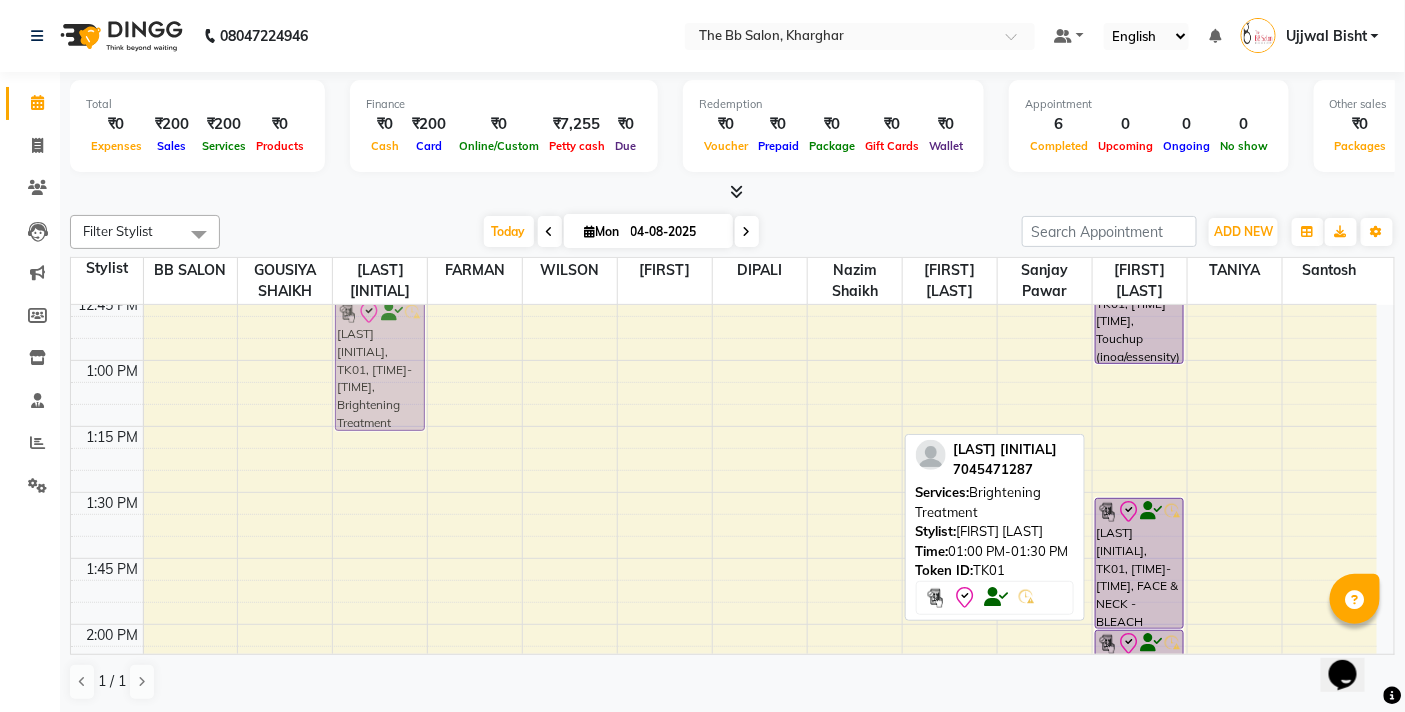 drag, startPoint x: 1128, startPoint y: 408, endPoint x: 392, endPoint y: 351, distance: 738.2039 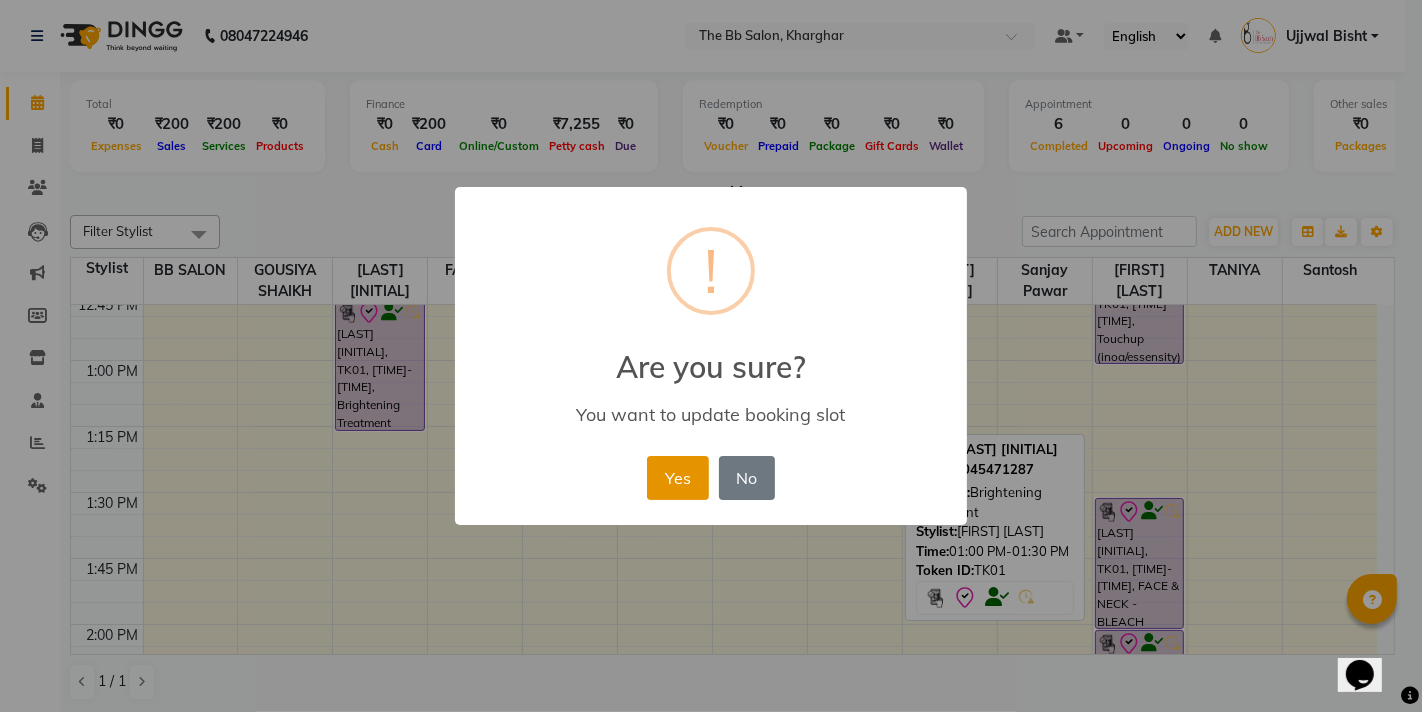 click on "Yes" at bounding box center [677, 478] 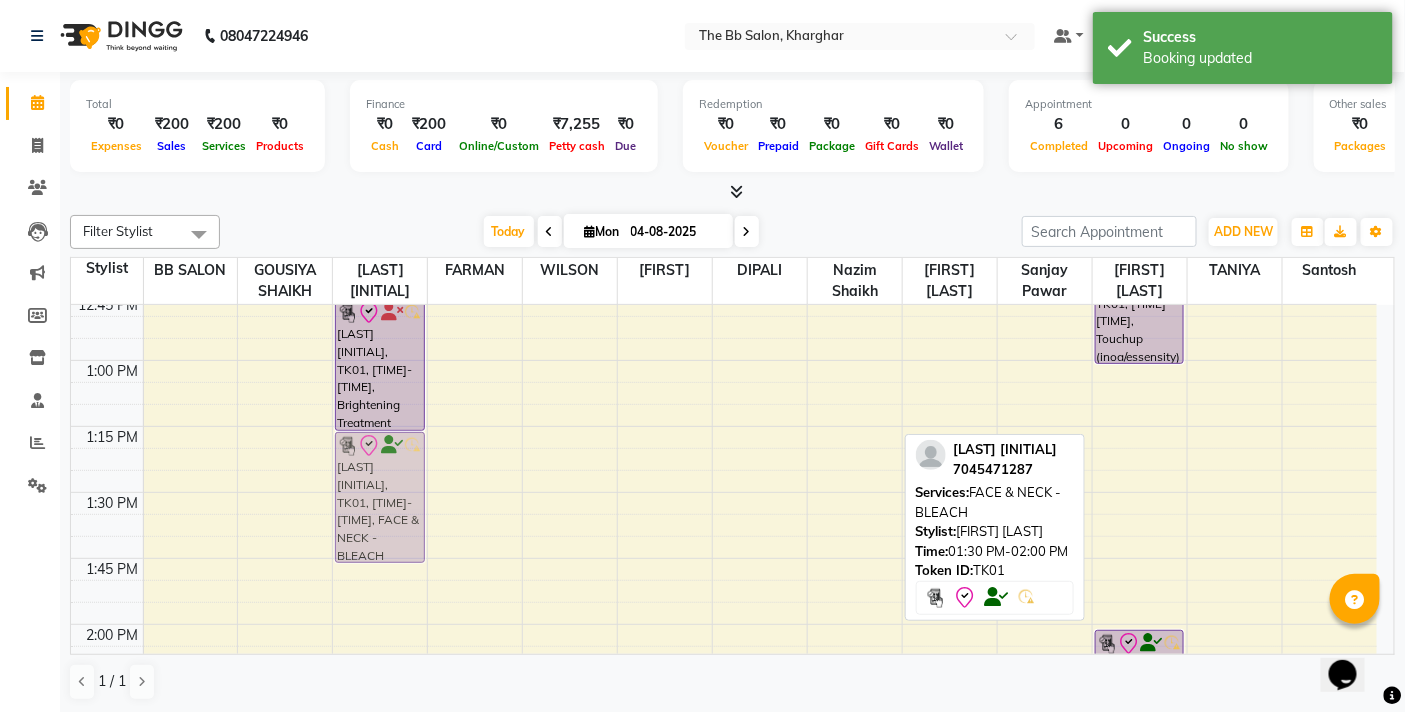 drag, startPoint x: 1137, startPoint y: 573, endPoint x: 385, endPoint y: 513, distance: 754.38983 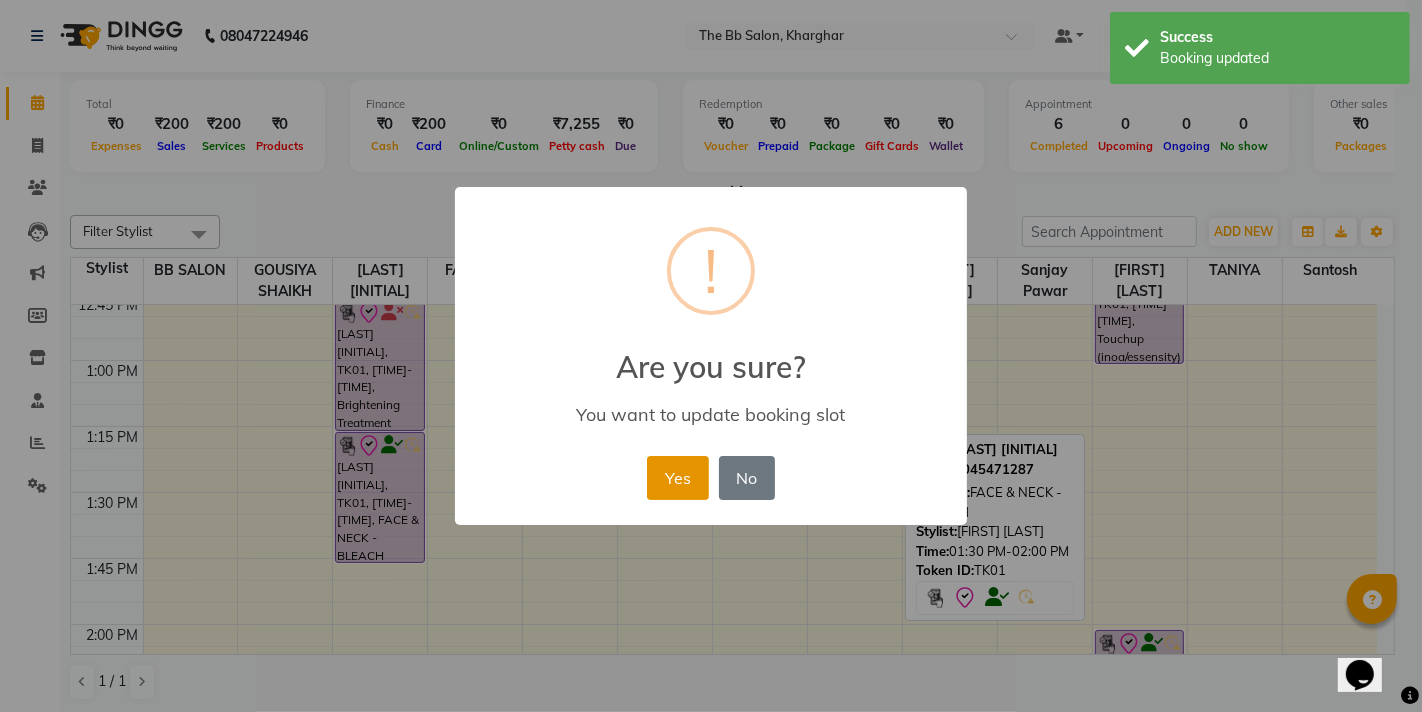 click on "Yes" at bounding box center (677, 478) 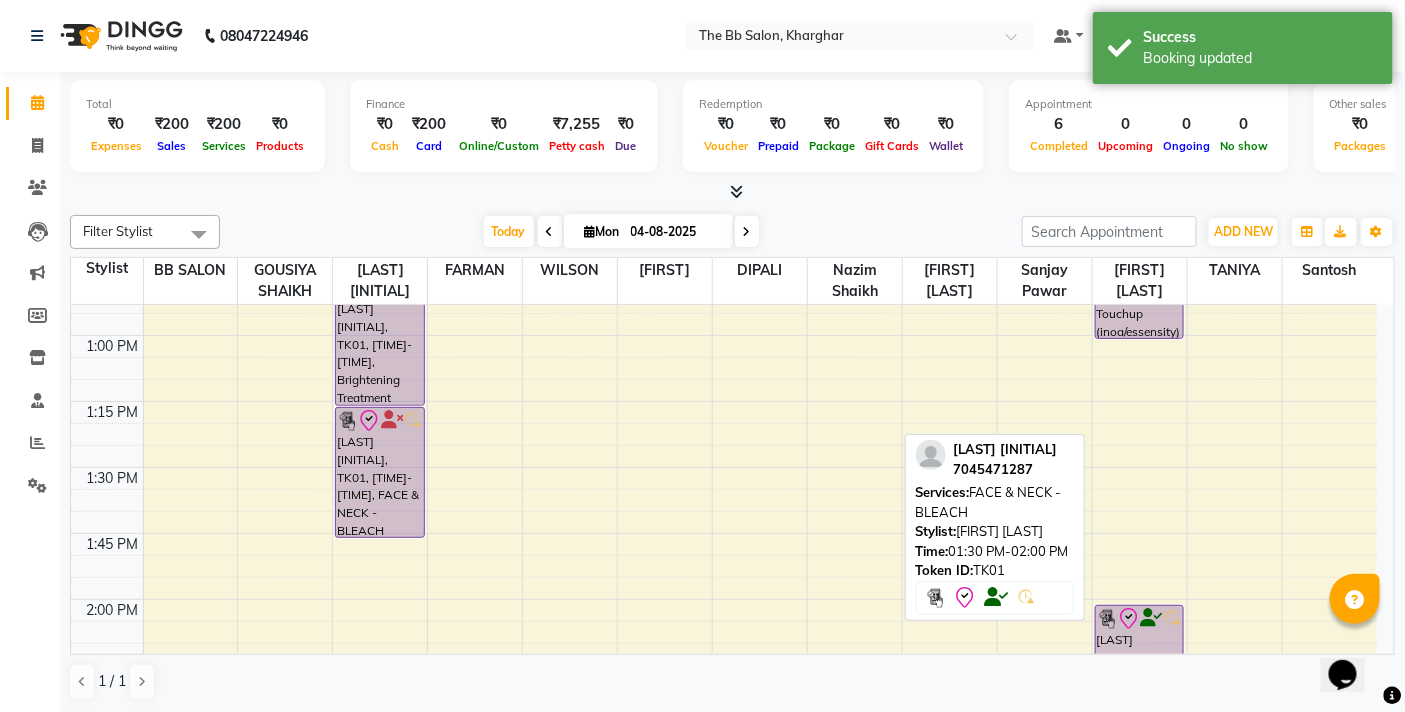 scroll, scrollTop: 1111, scrollLeft: 0, axis: vertical 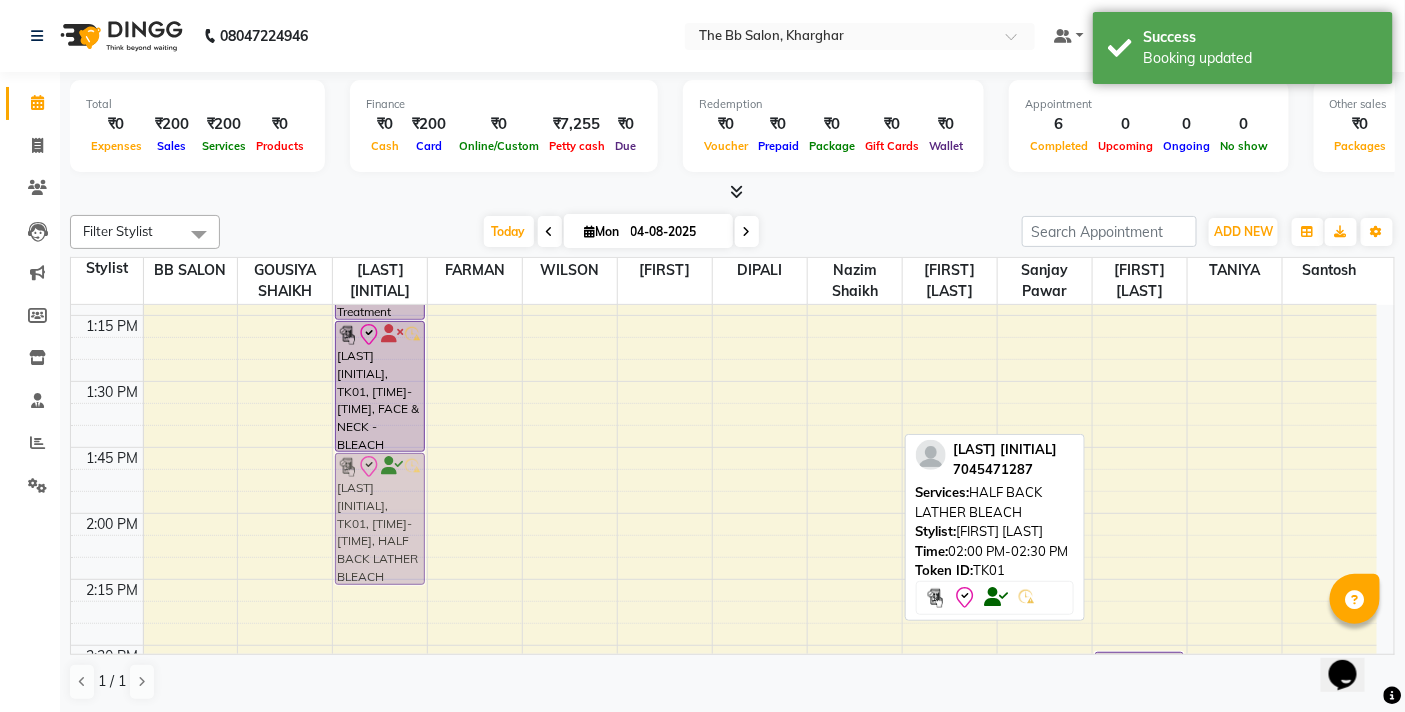 drag, startPoint x: 1145, startPoint y: 573, endPoint x: 416, endPoint y: 505, distance: 732.1646 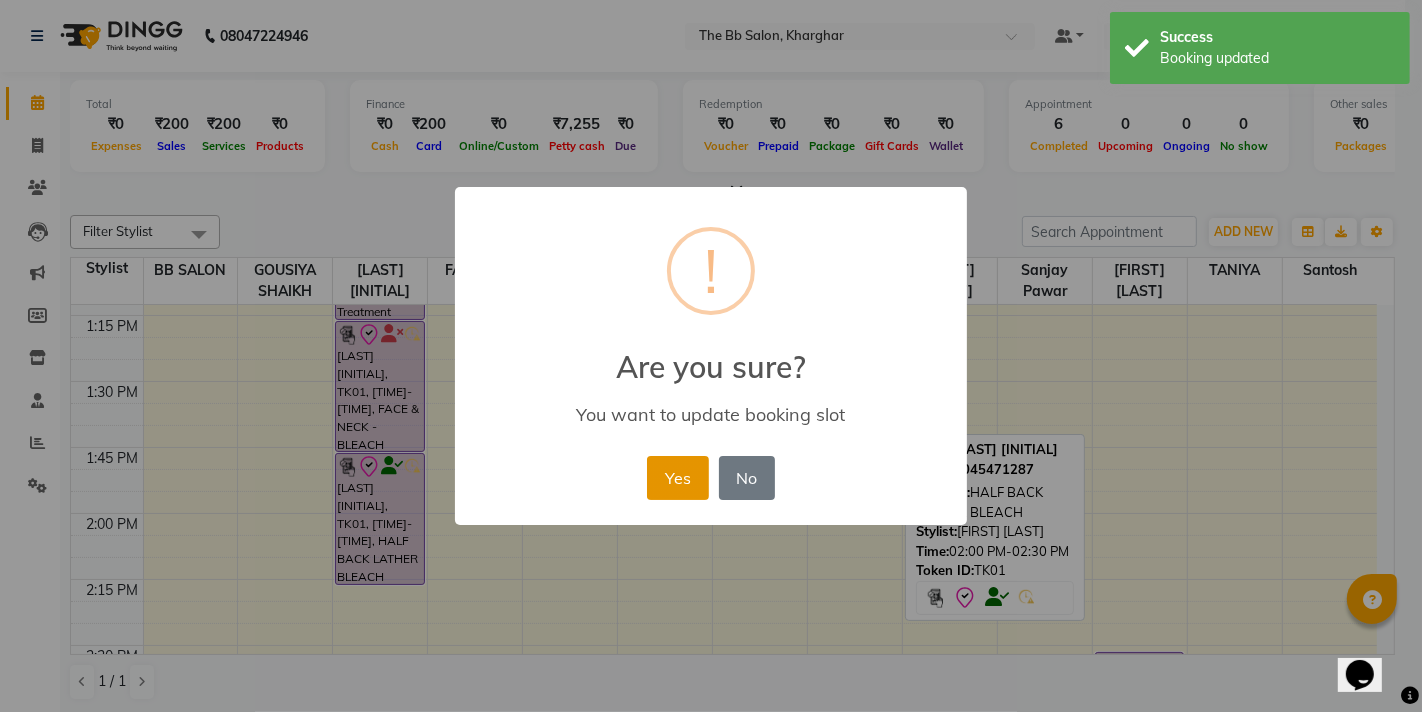 click on "Yes" at bounding box center (677, 478) 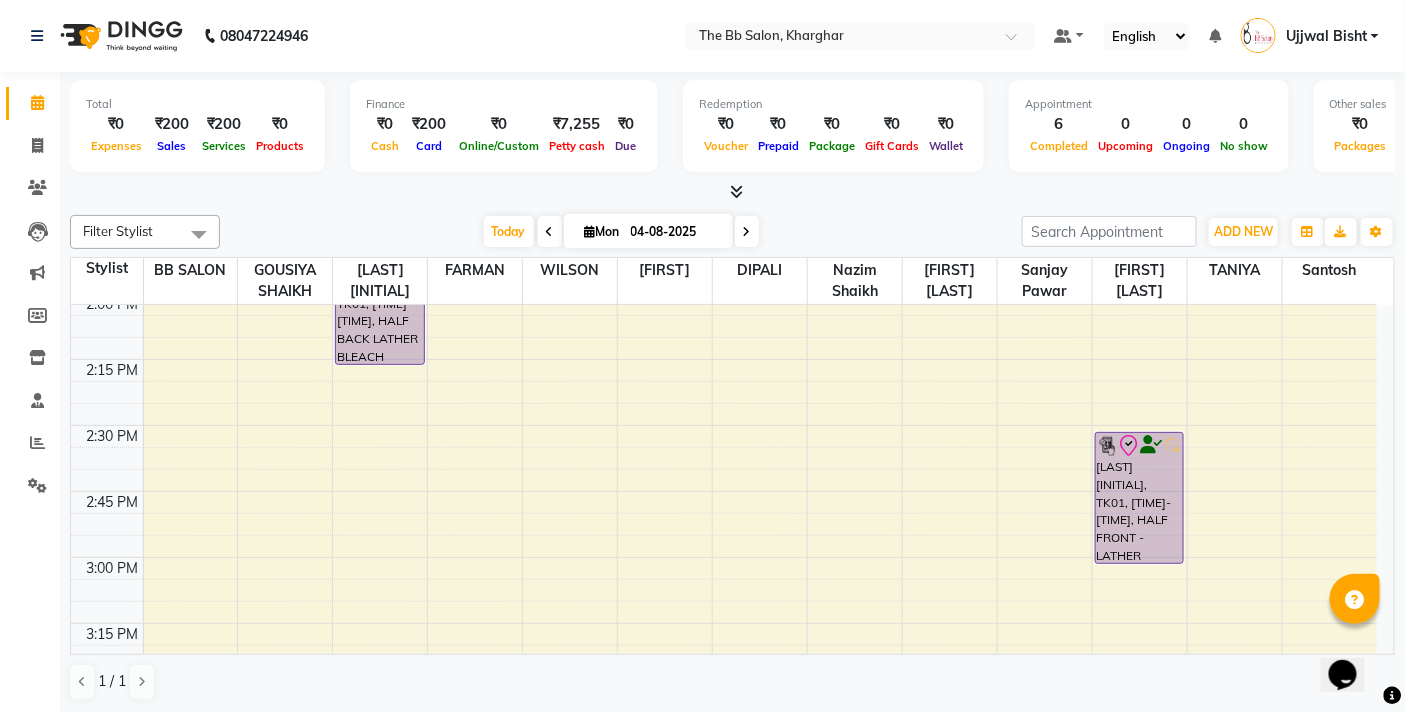 scroll, scrollTop: 1333, scrollLeft: 0, axis: vertical 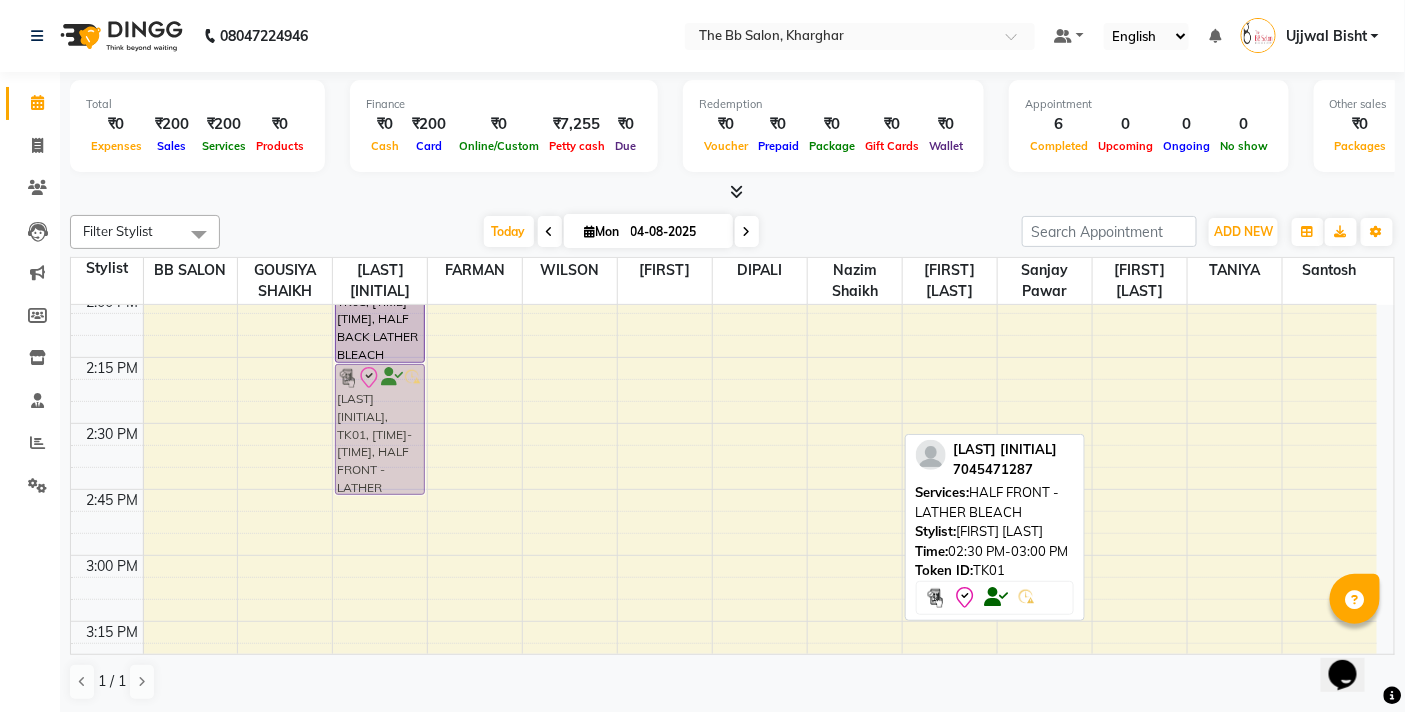 drag, startPoint x: 1146, startPoint y: 485, endPoint x: 381, endPoint y: 413, distance: 768.38074 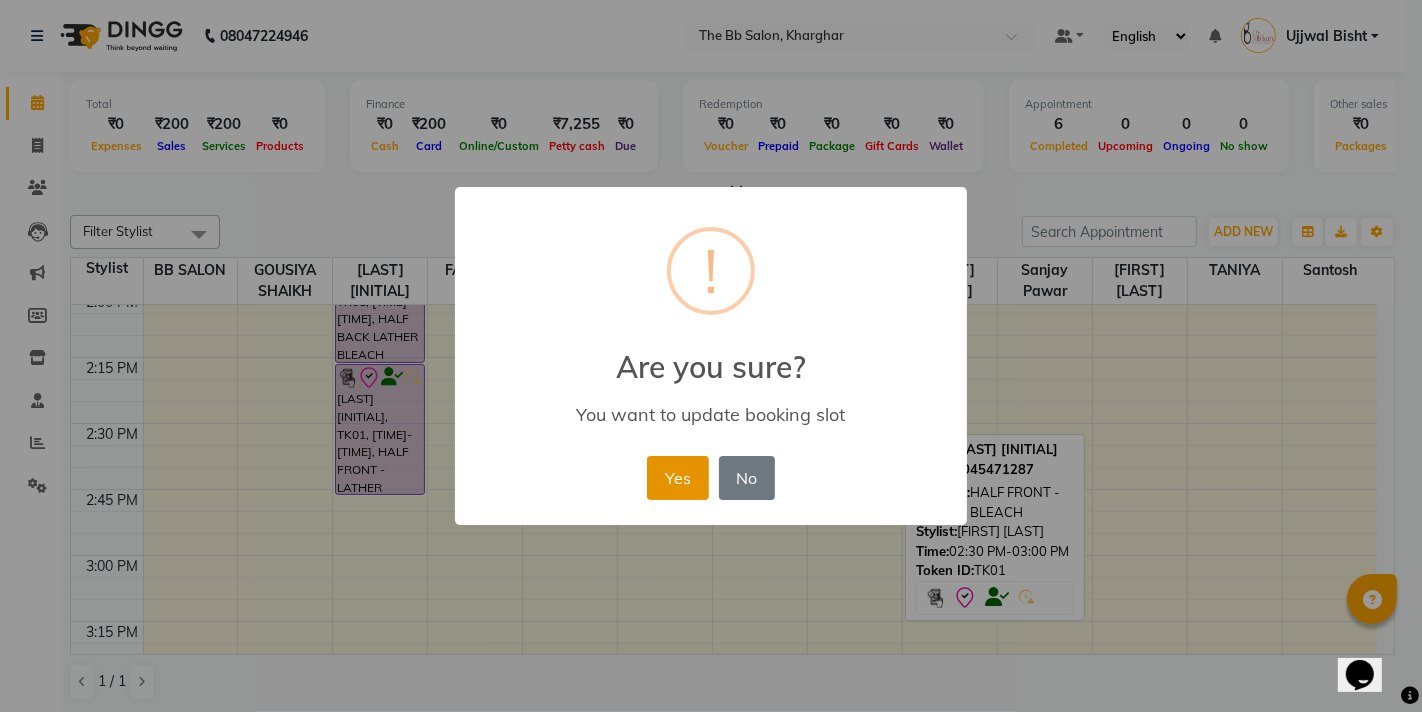 click on "Yes" at bounding box center [677, 478] 